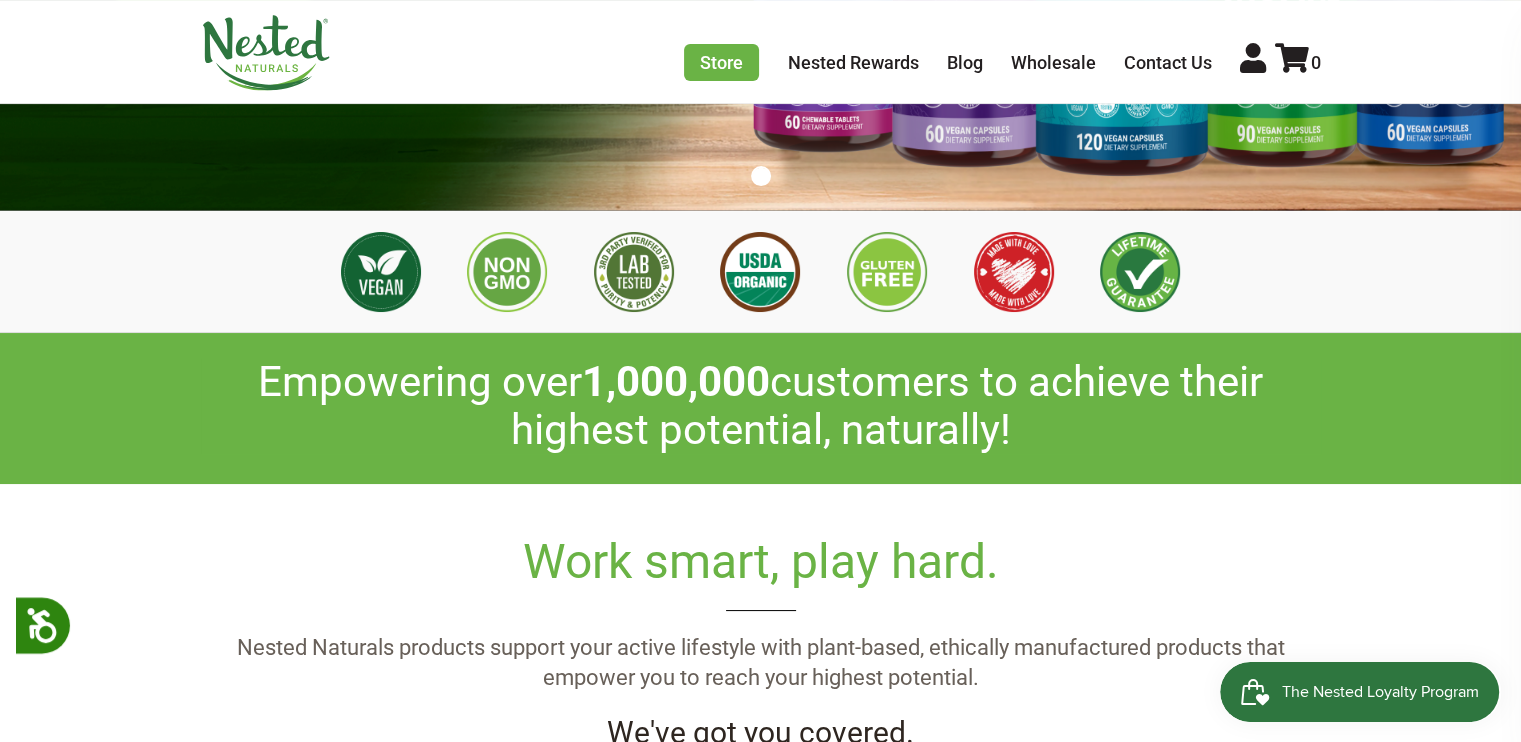 scroll, scrollTop: 500, scrollLeft: 0, axis: vertical 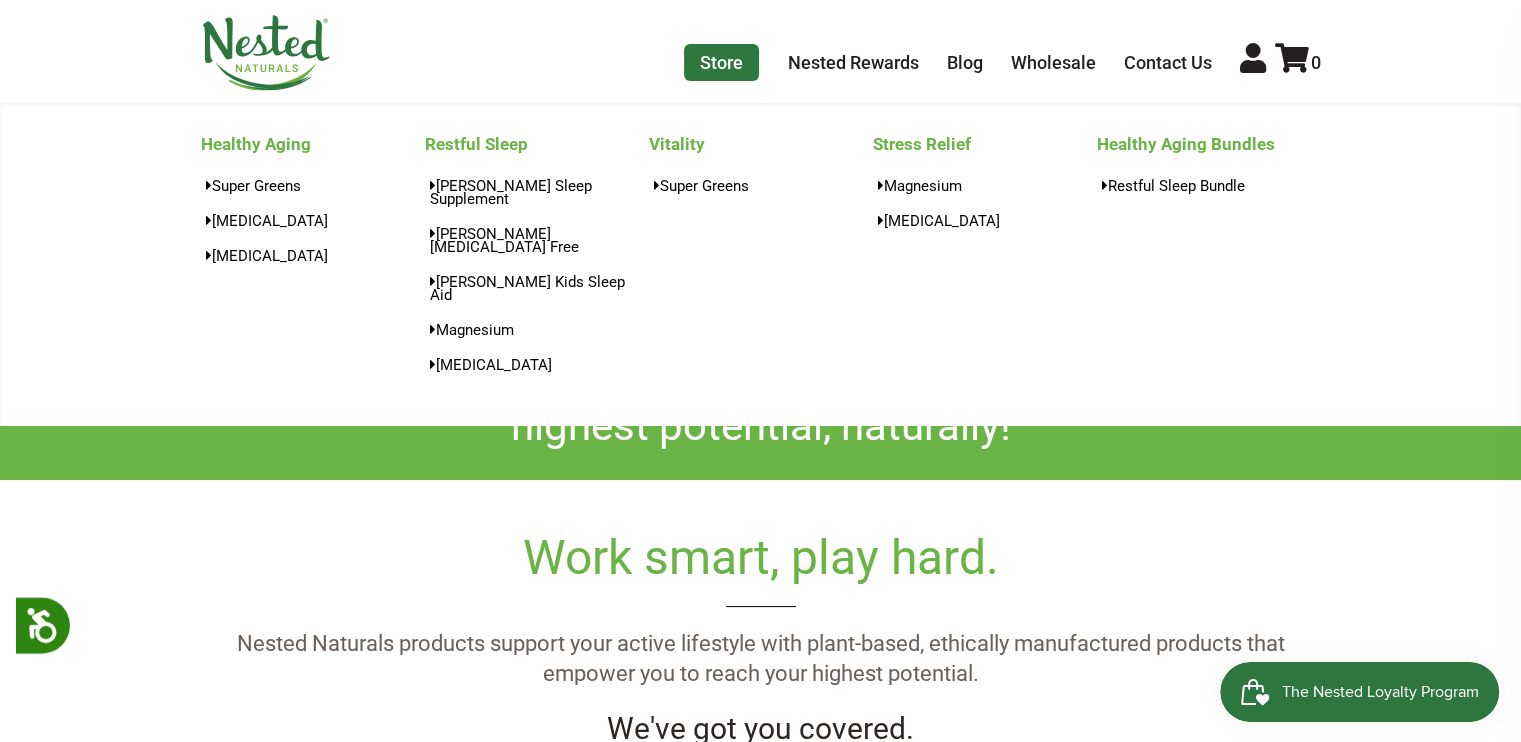 click on "Store" at bounding box center (721, 62) 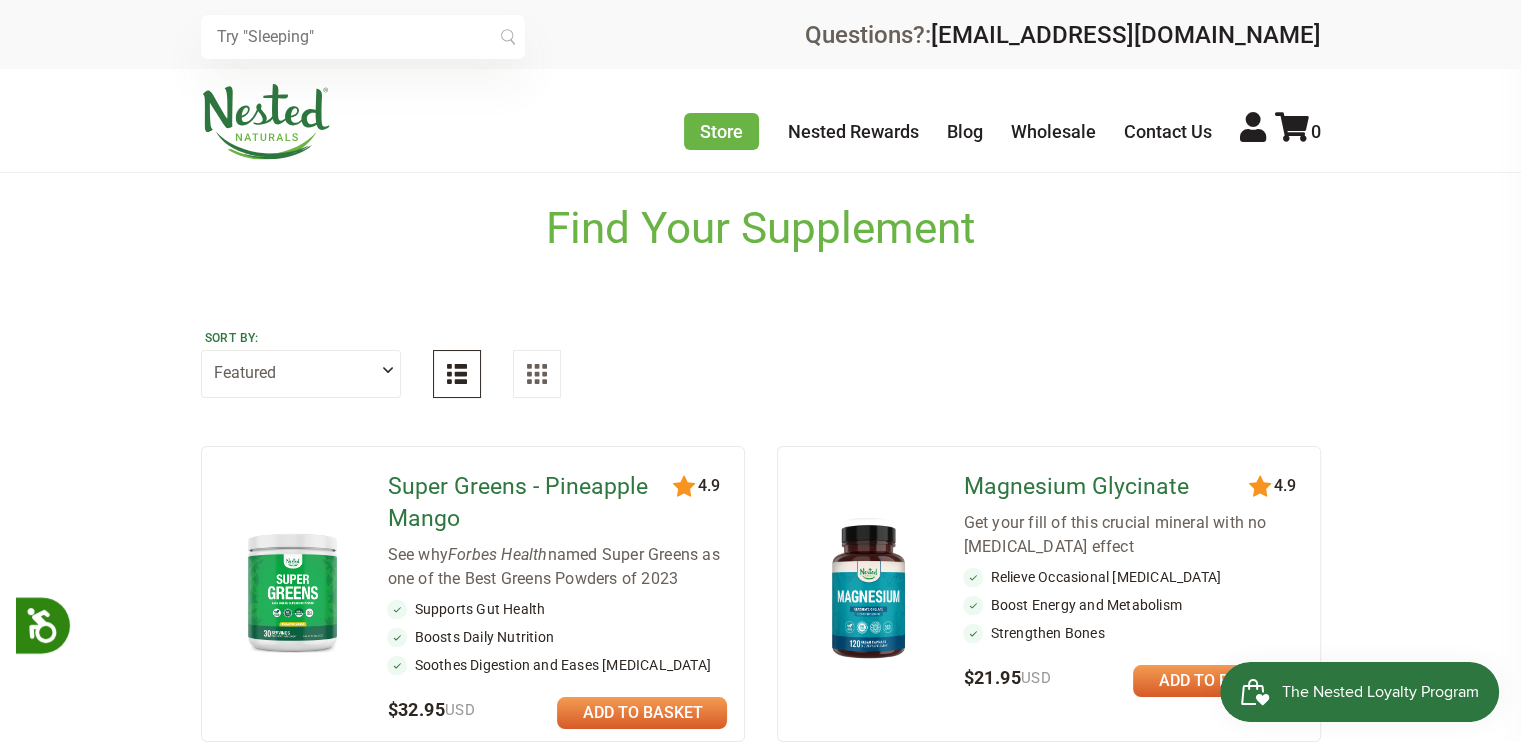 scroll, scrollTop: 0, scrollLeft: 0, axis: both 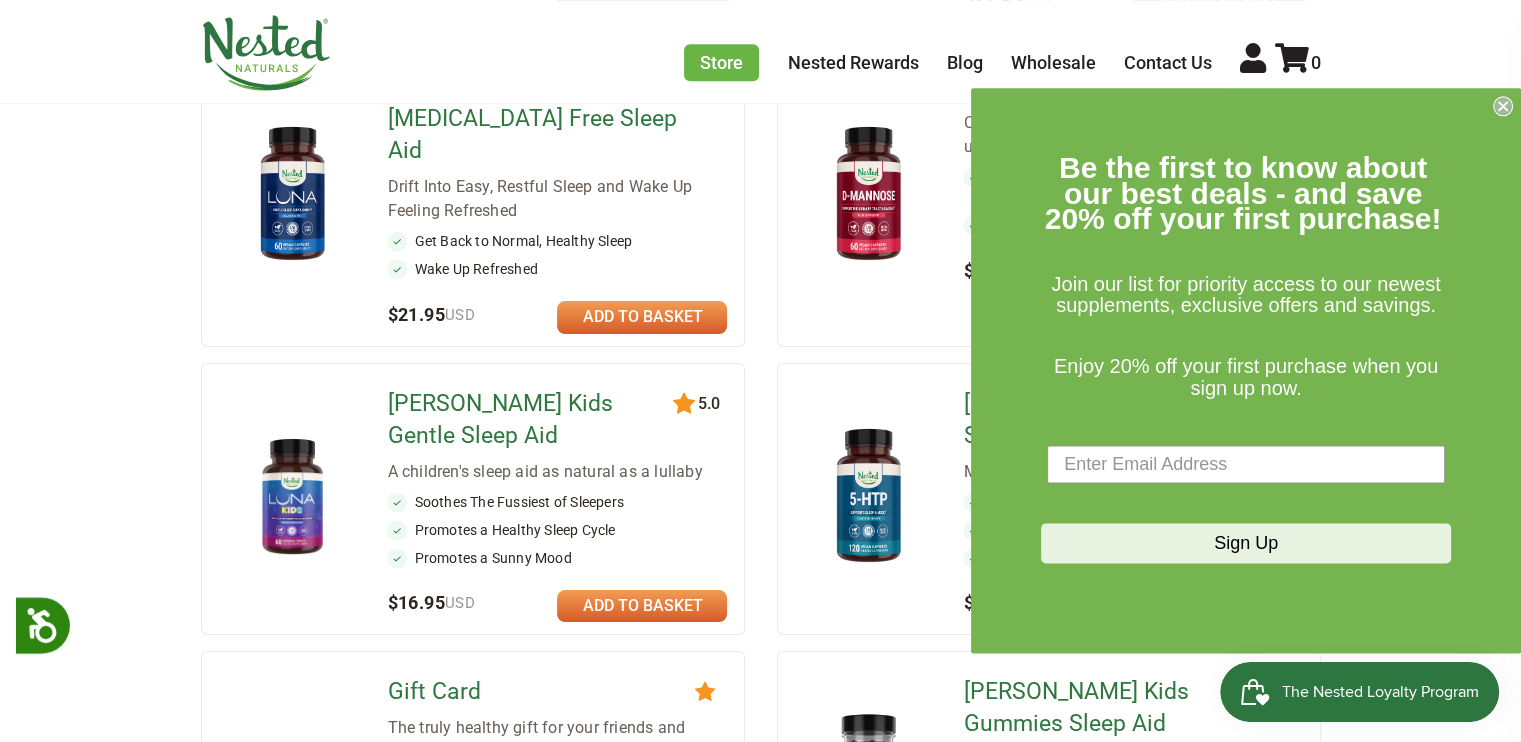 click 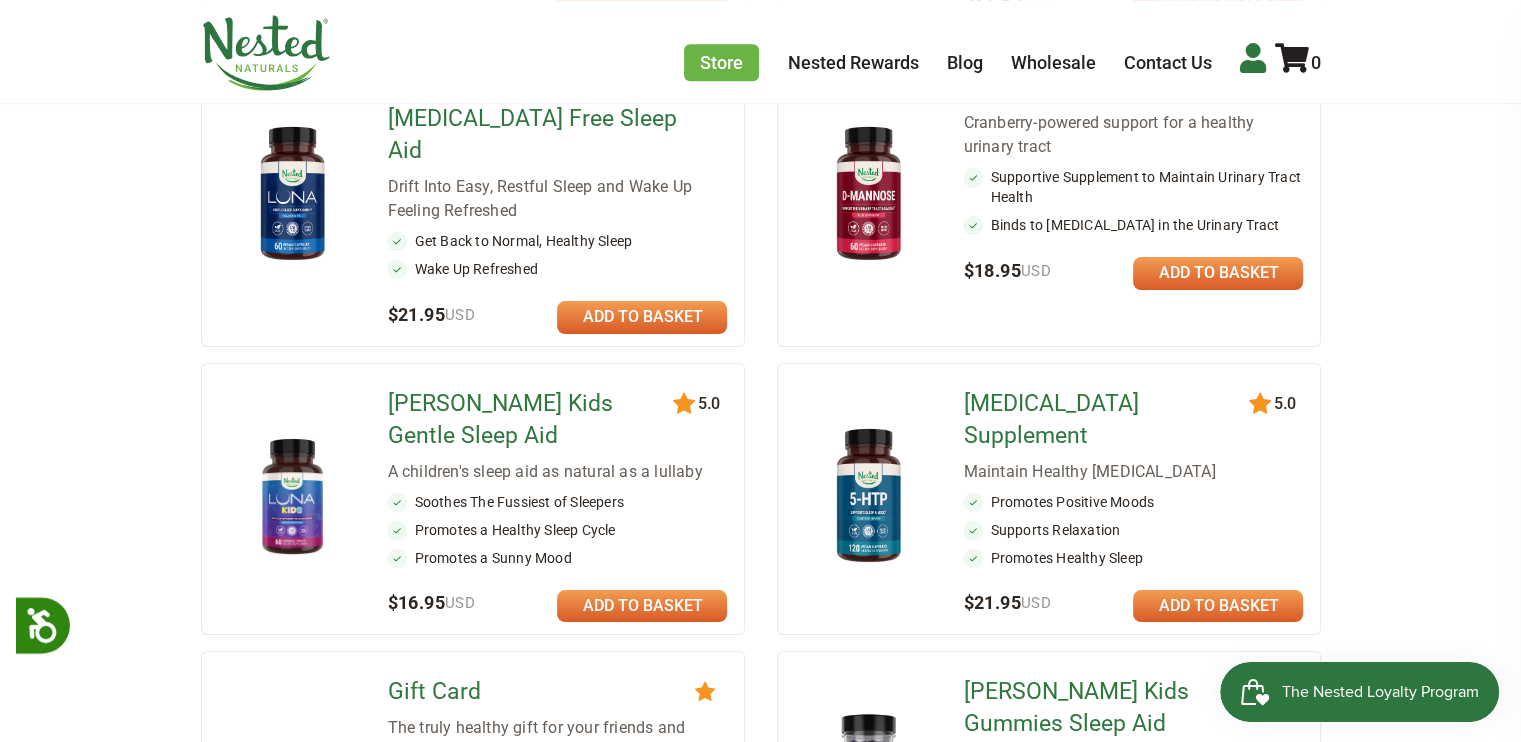click at bounding box center [1253, 58] 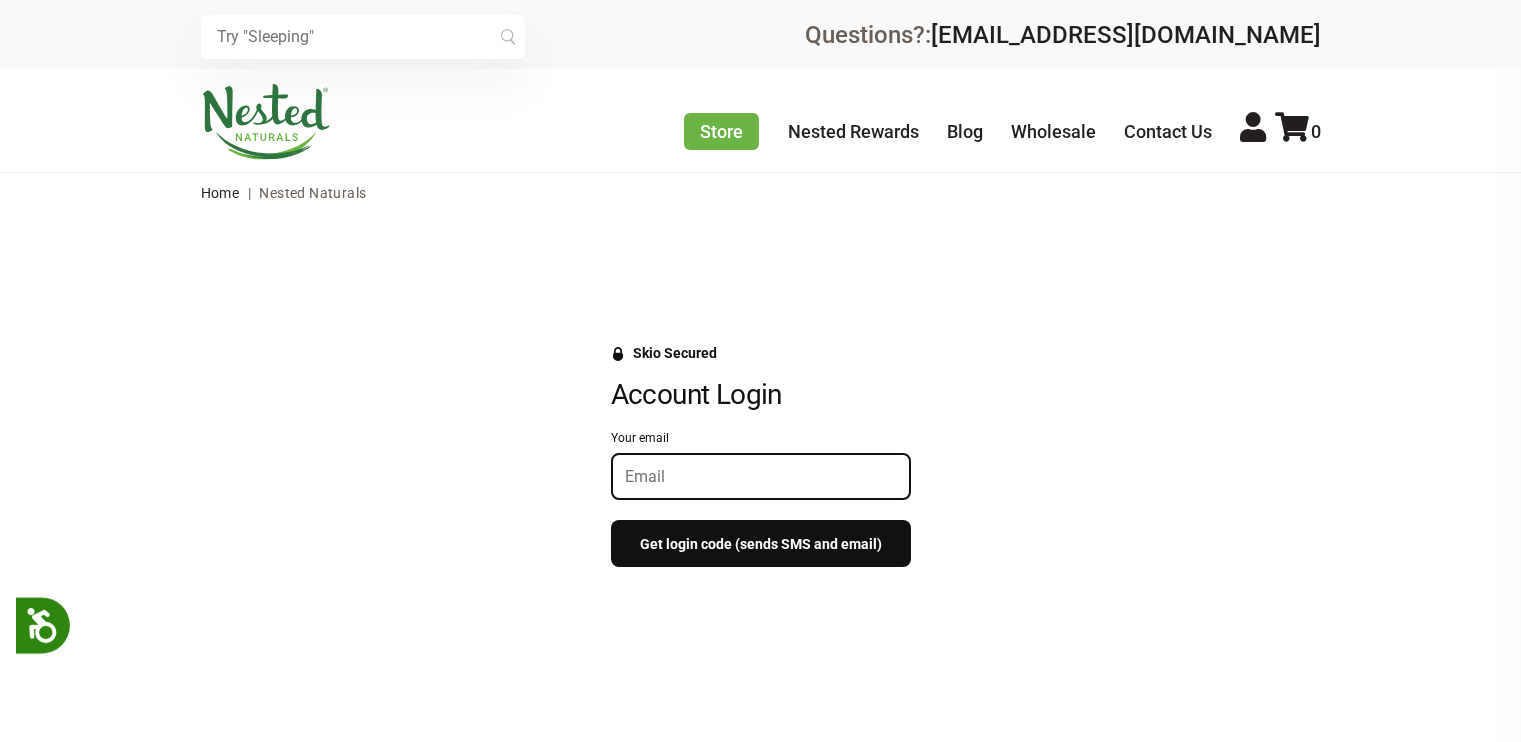scroll, scrollTop: 0, scrollLeft: 0, axis: both 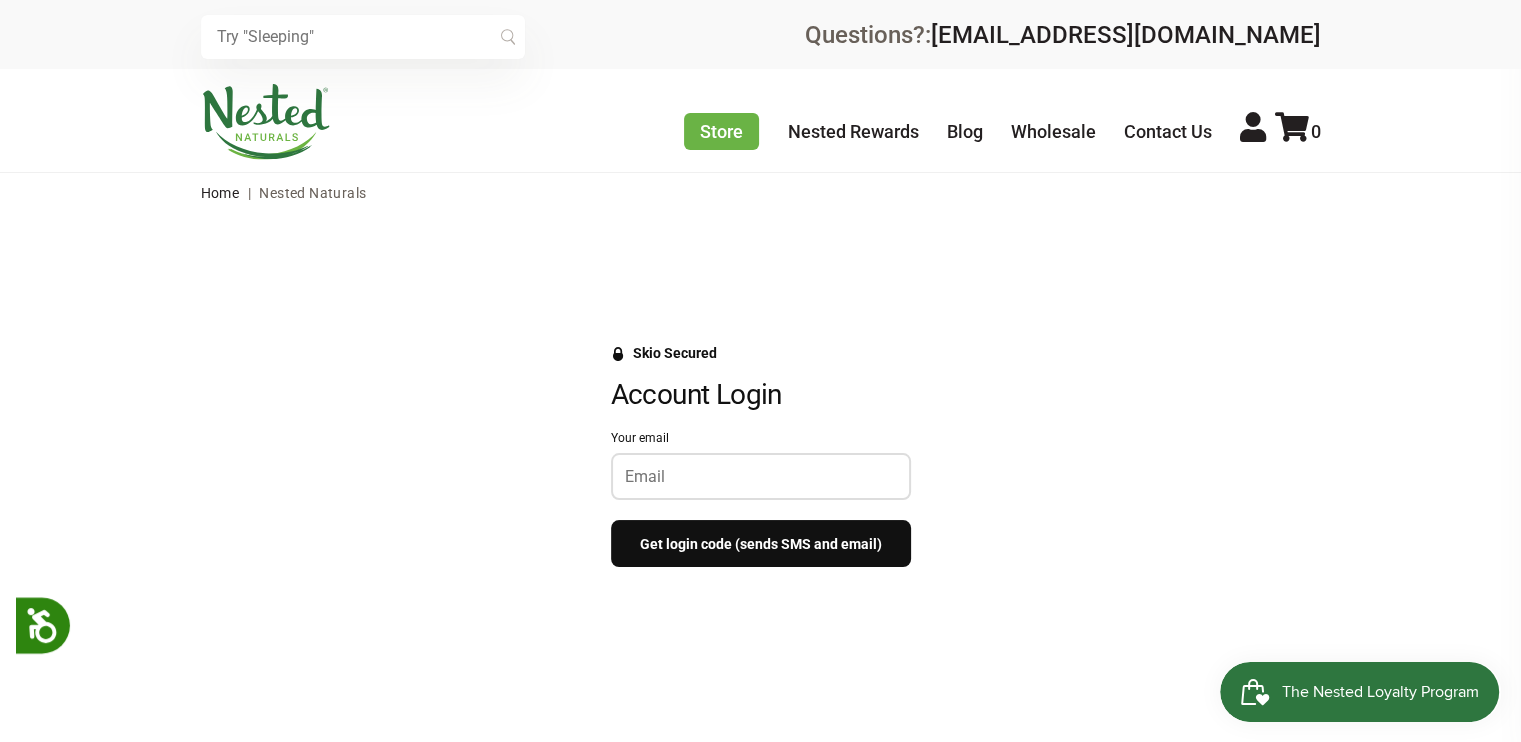 click on "Your email" at bounding box center [761, 476] 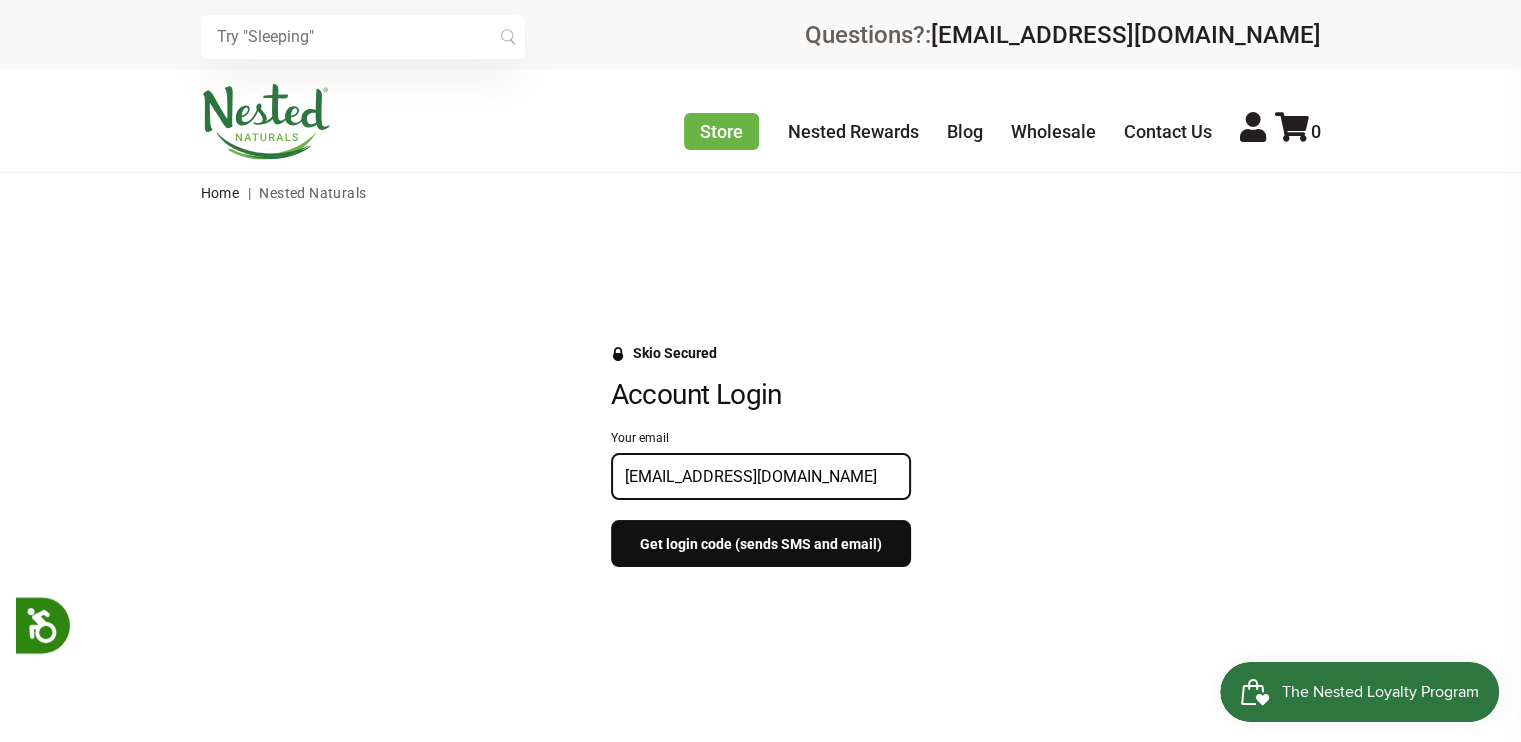 type on "jperry3488@gmail.com" 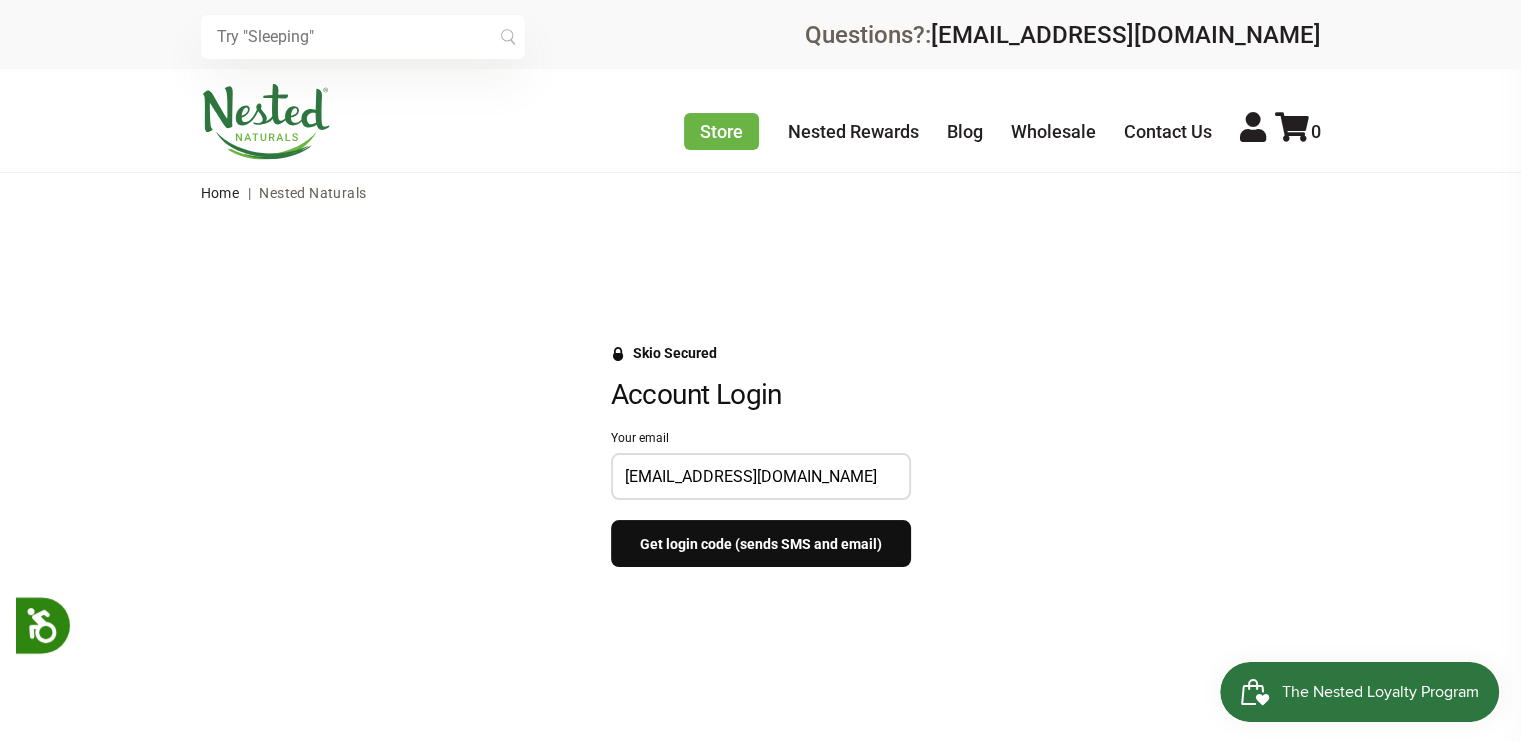 click on "Get login code (sends SMS and email)" at bounding box center (761, 543) 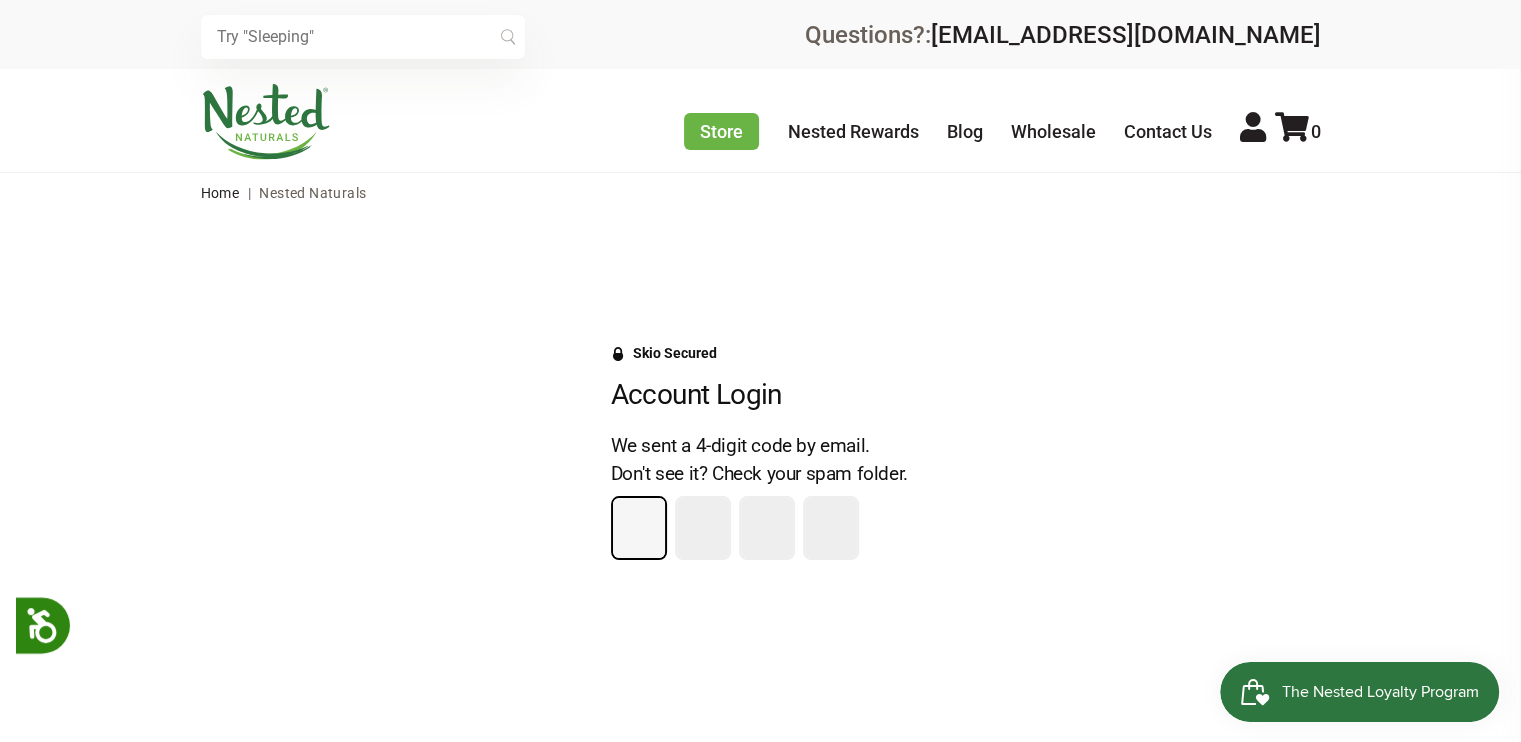 type on "1" 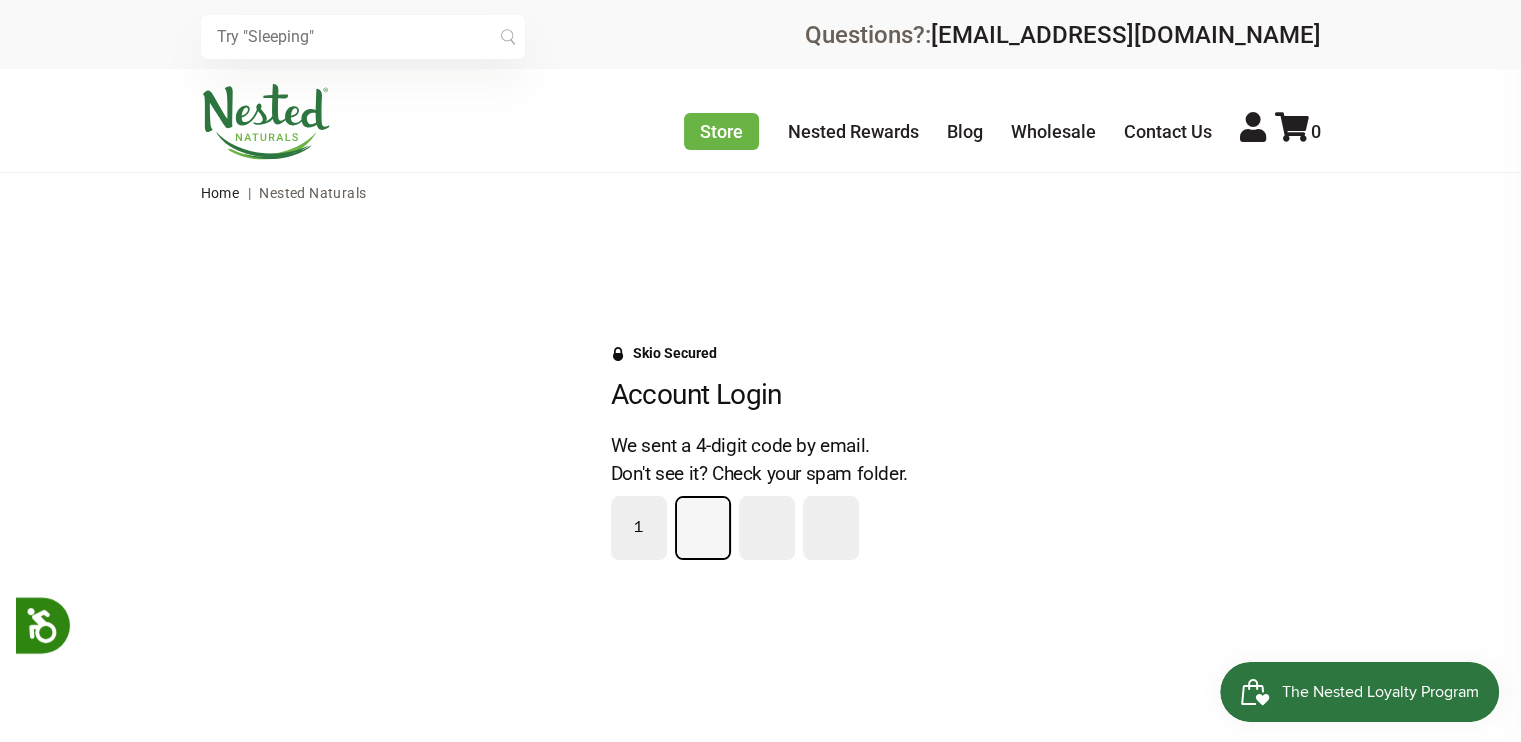 type on "2" 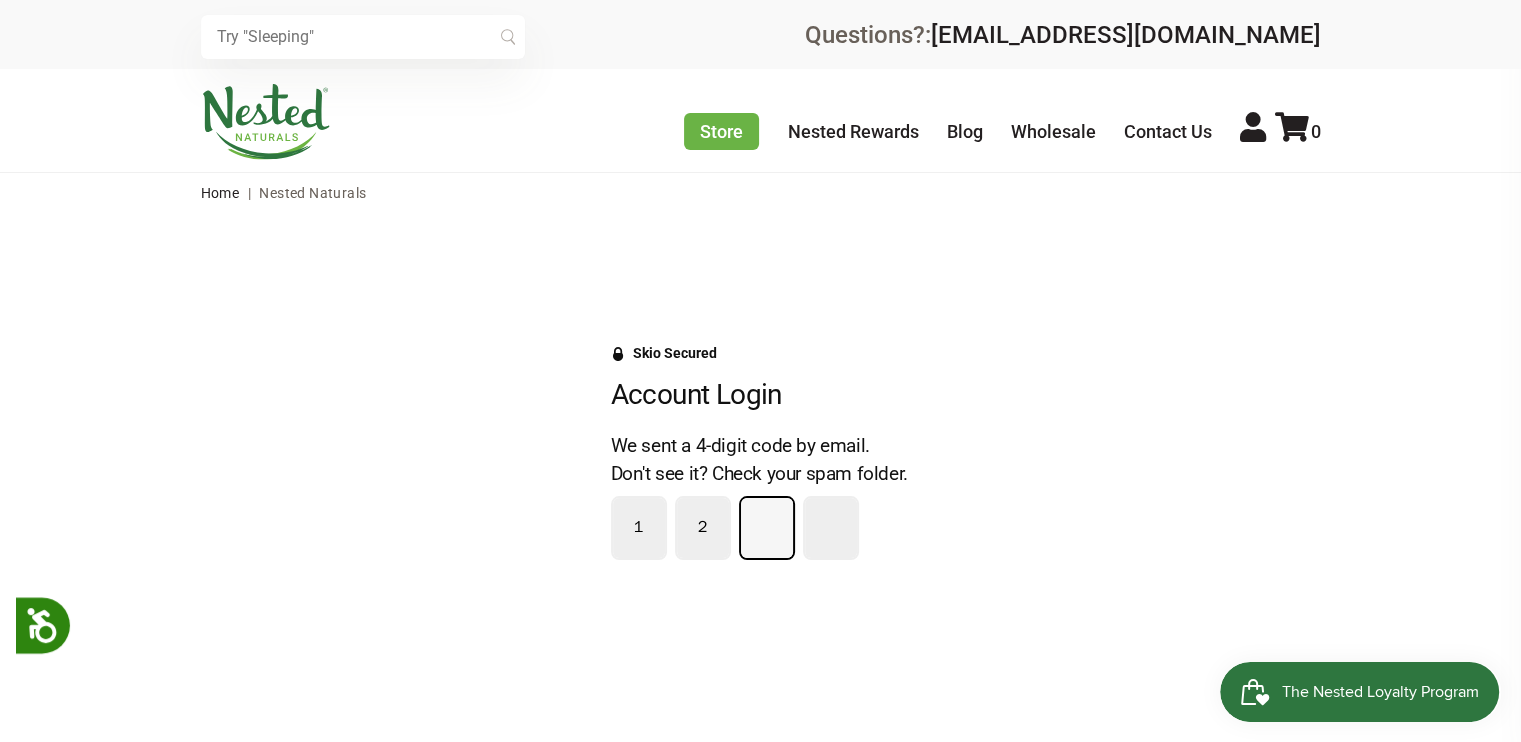 type on "1" 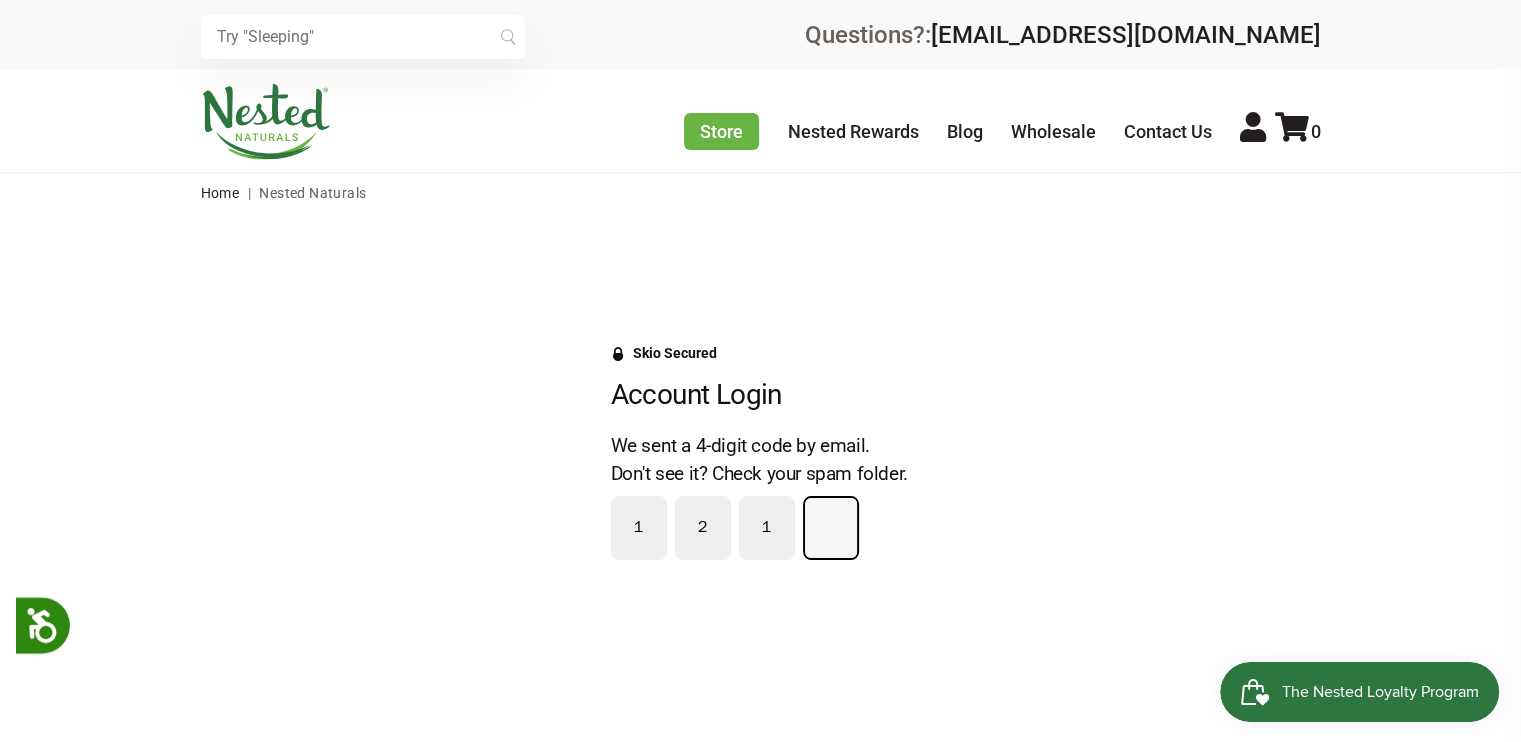 type on "1" 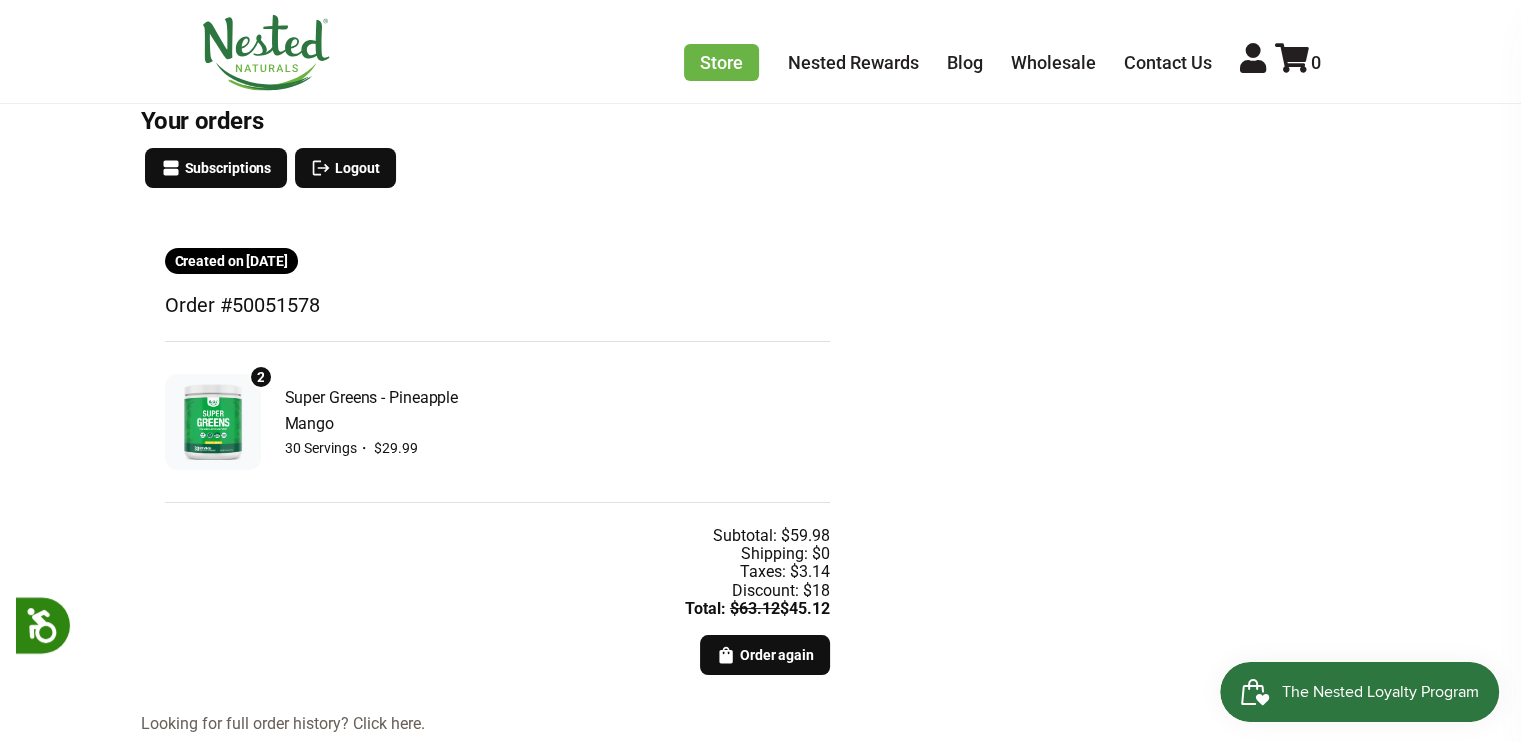 scroll, scrollTop: 300, scrollLeft: 0, axis: vertical 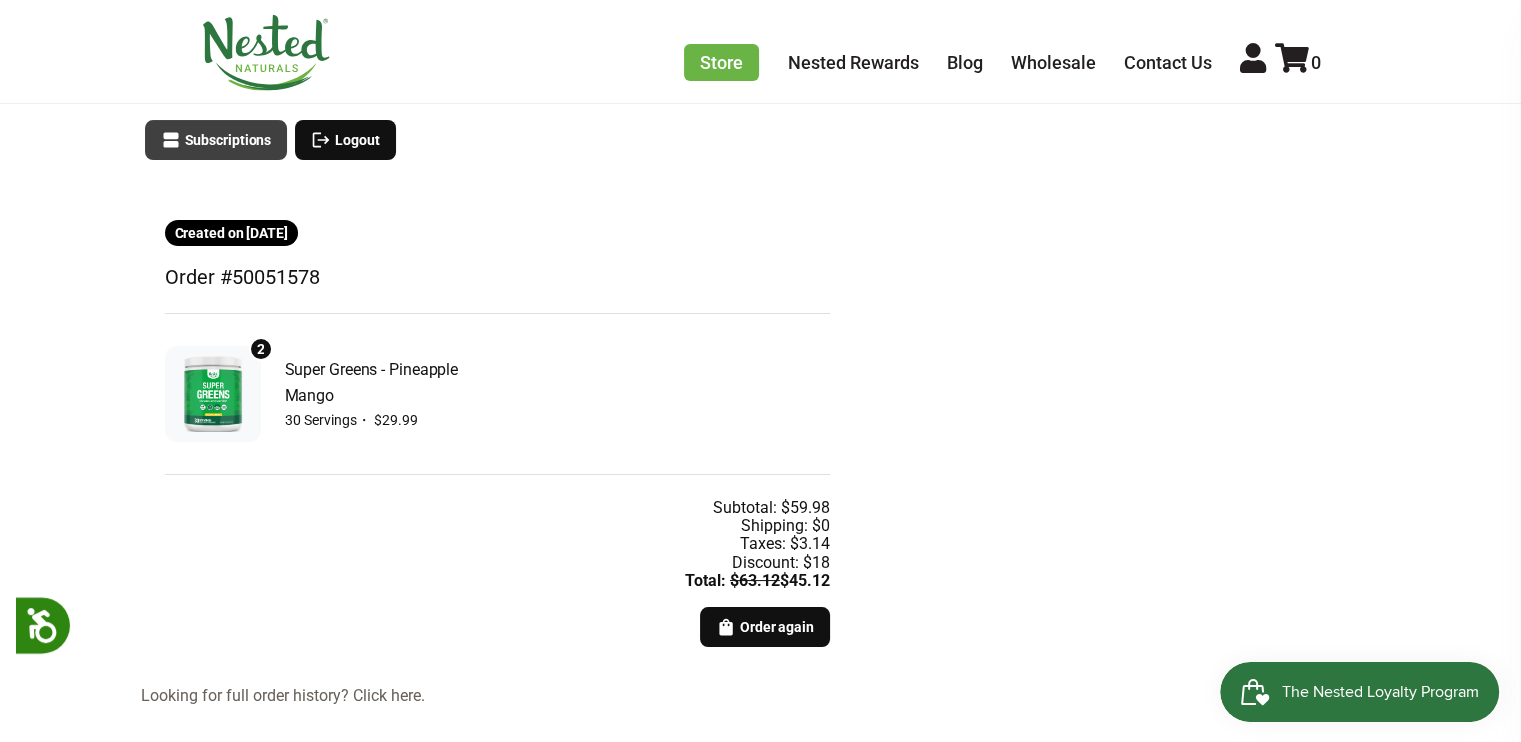 click on "Subscriptions" at bounding box center [228, 140] 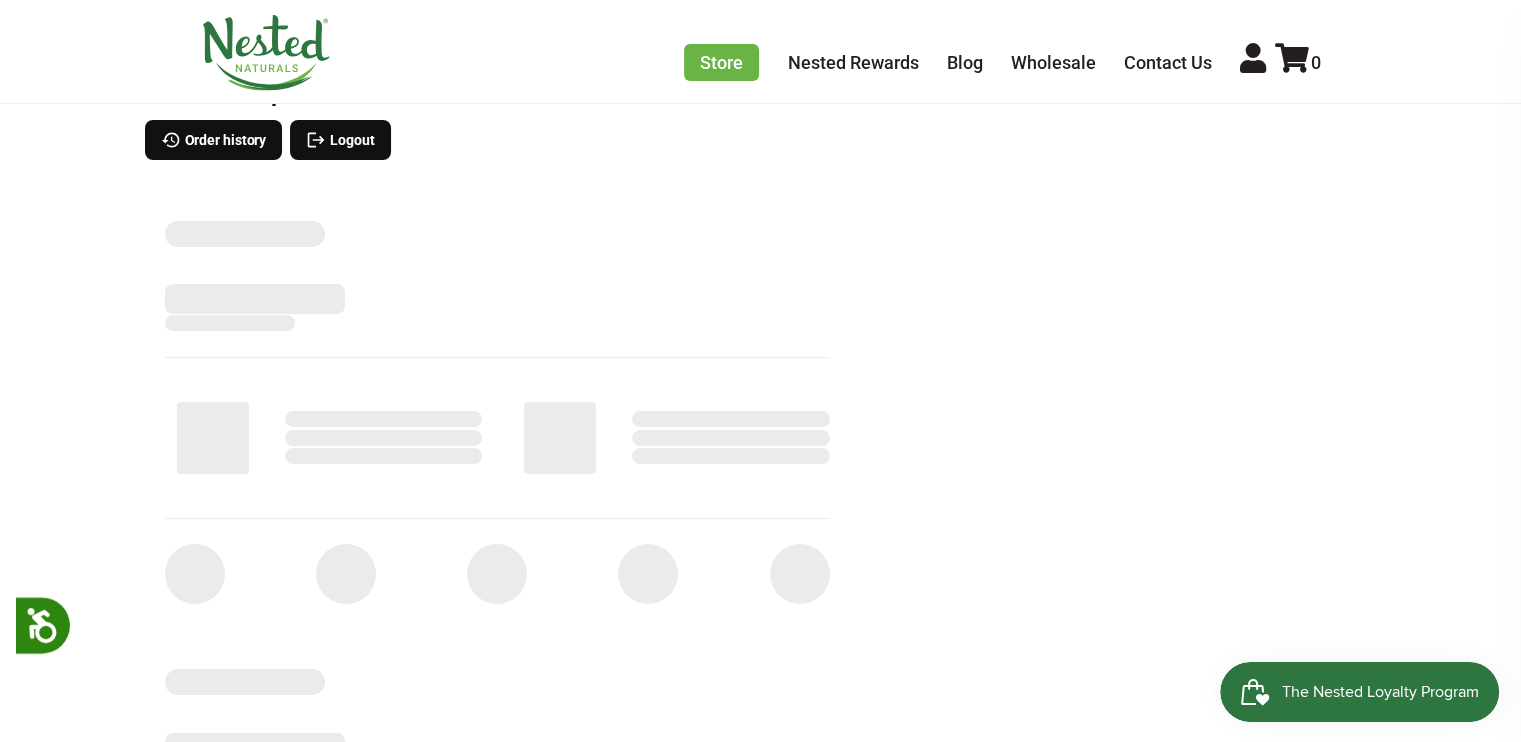 scroll, scrollTop: 0, scrollLeft: 0, axis: both 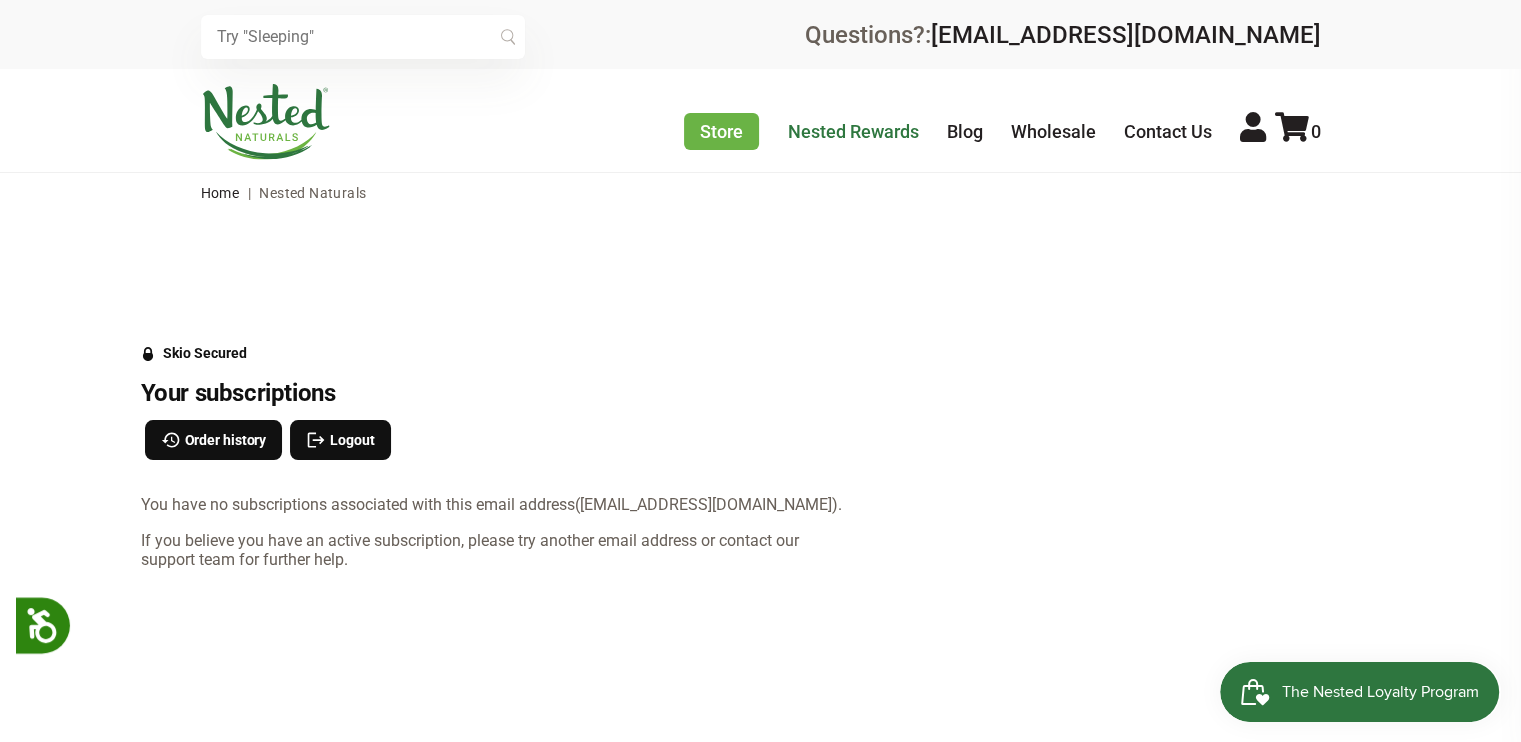click on "Nested Rewards" at bounding box center [853, 131] 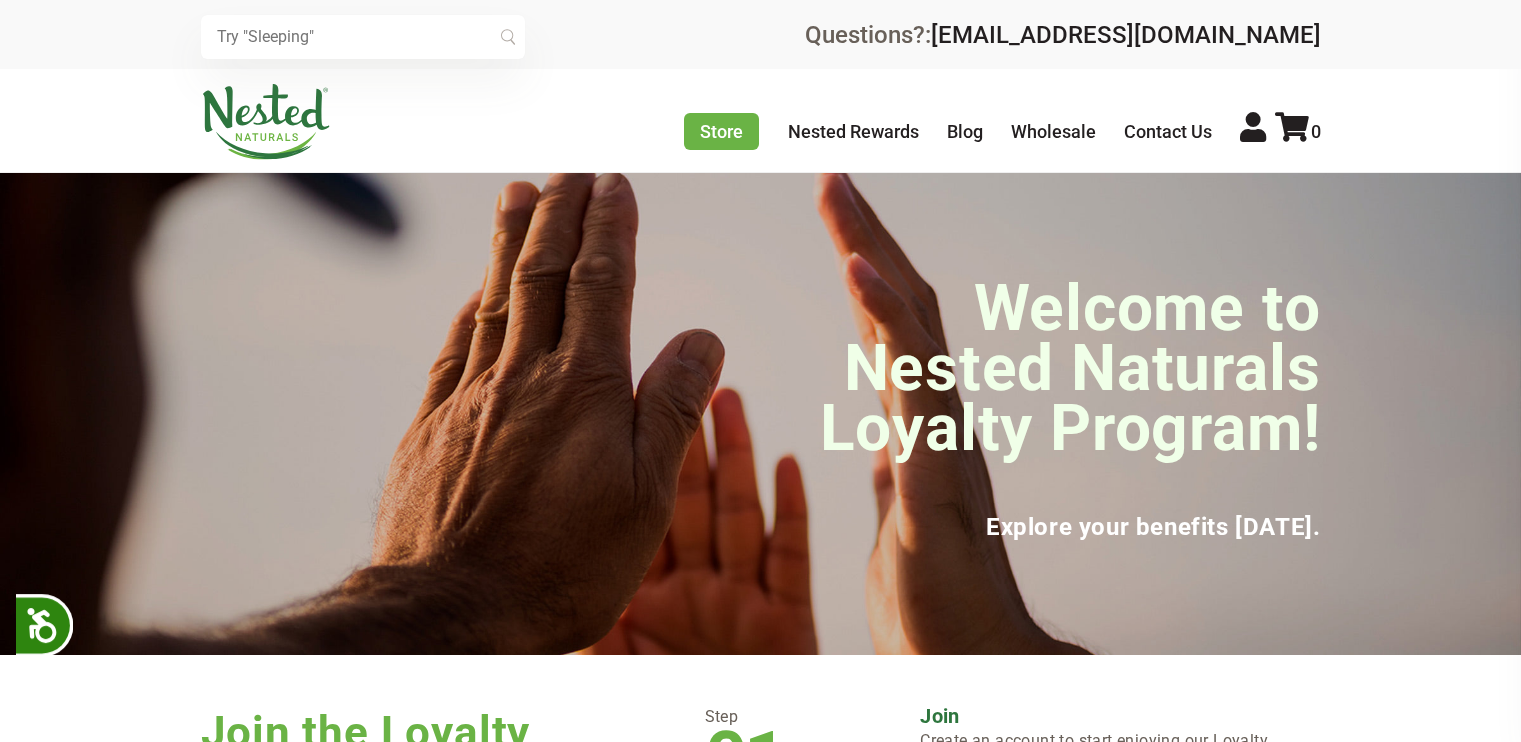 scroll, scrollTop: 0, scrollLeft: 0, axis: both 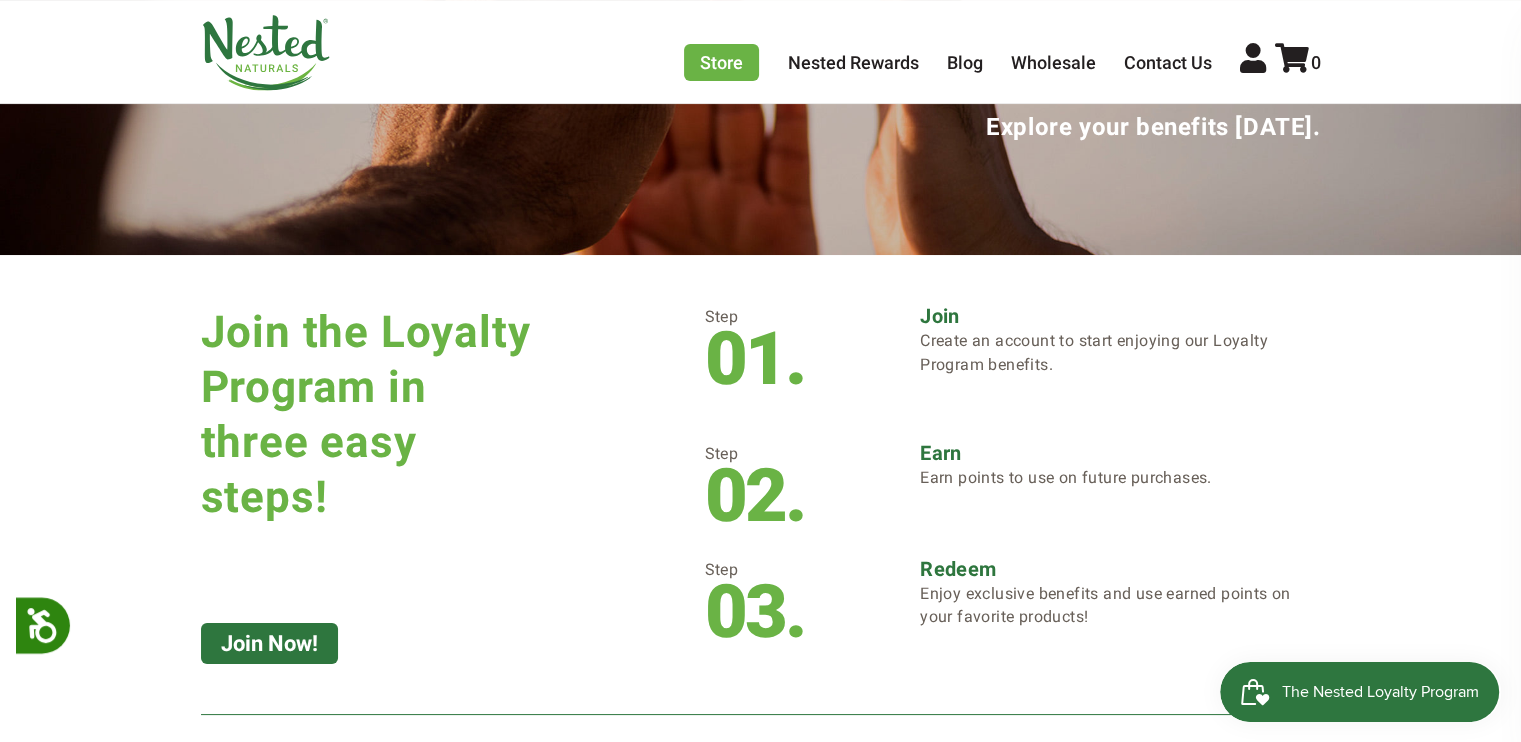 click on "The Nested Loyalty Program" at bounding box center [1380, 692] 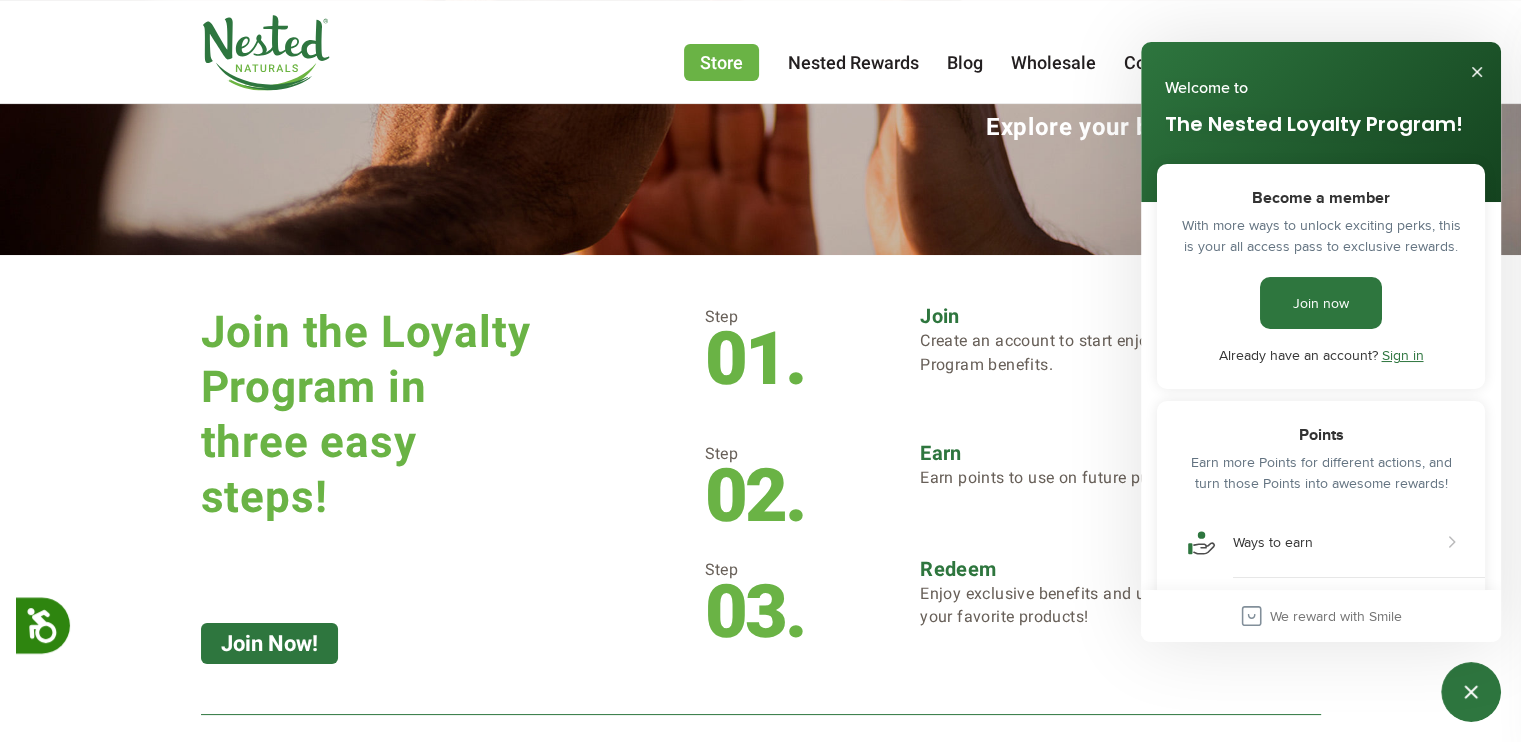 scroll, scrollTop: 0, scrollLeft: 0, axis: both 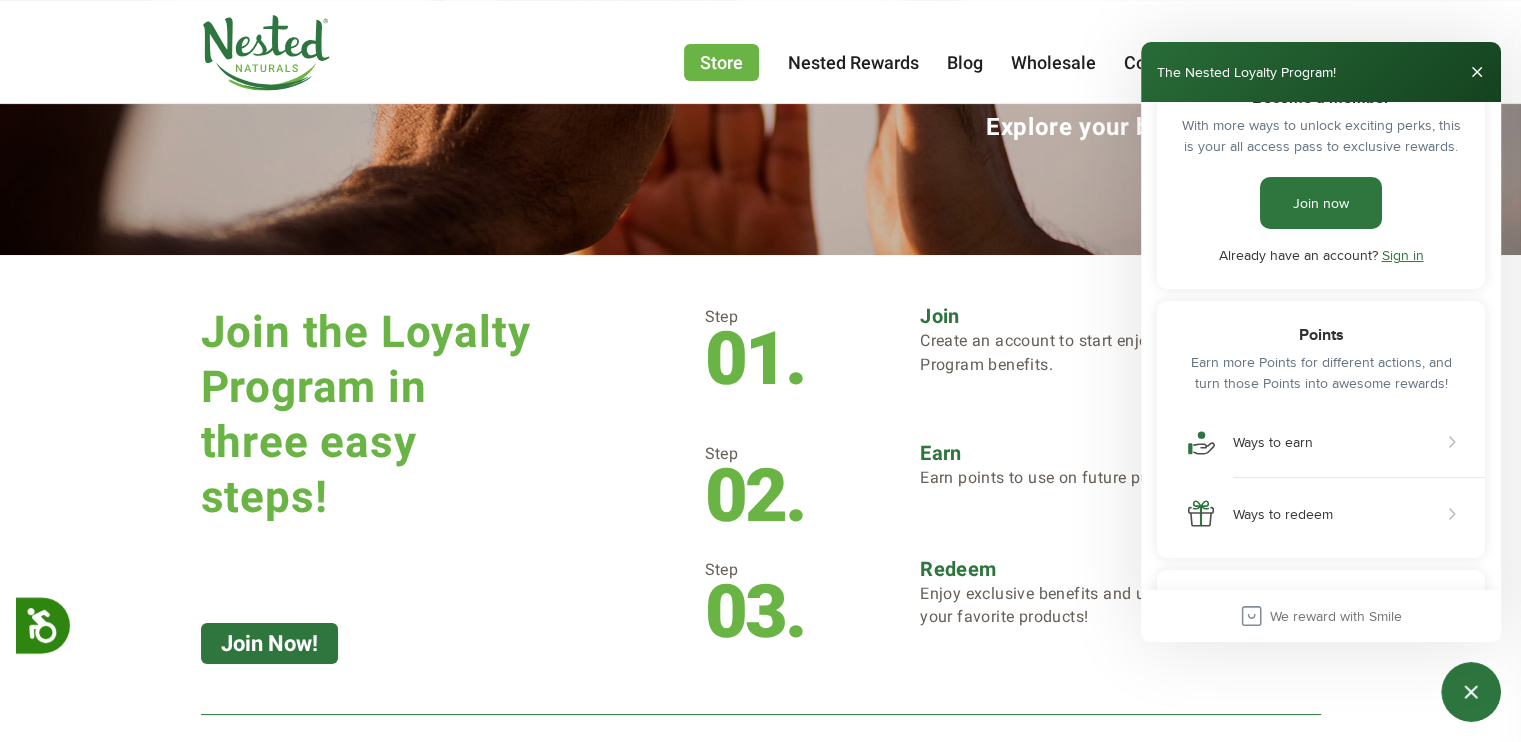 click on "Sign in" at bounding box center (1403, 255) 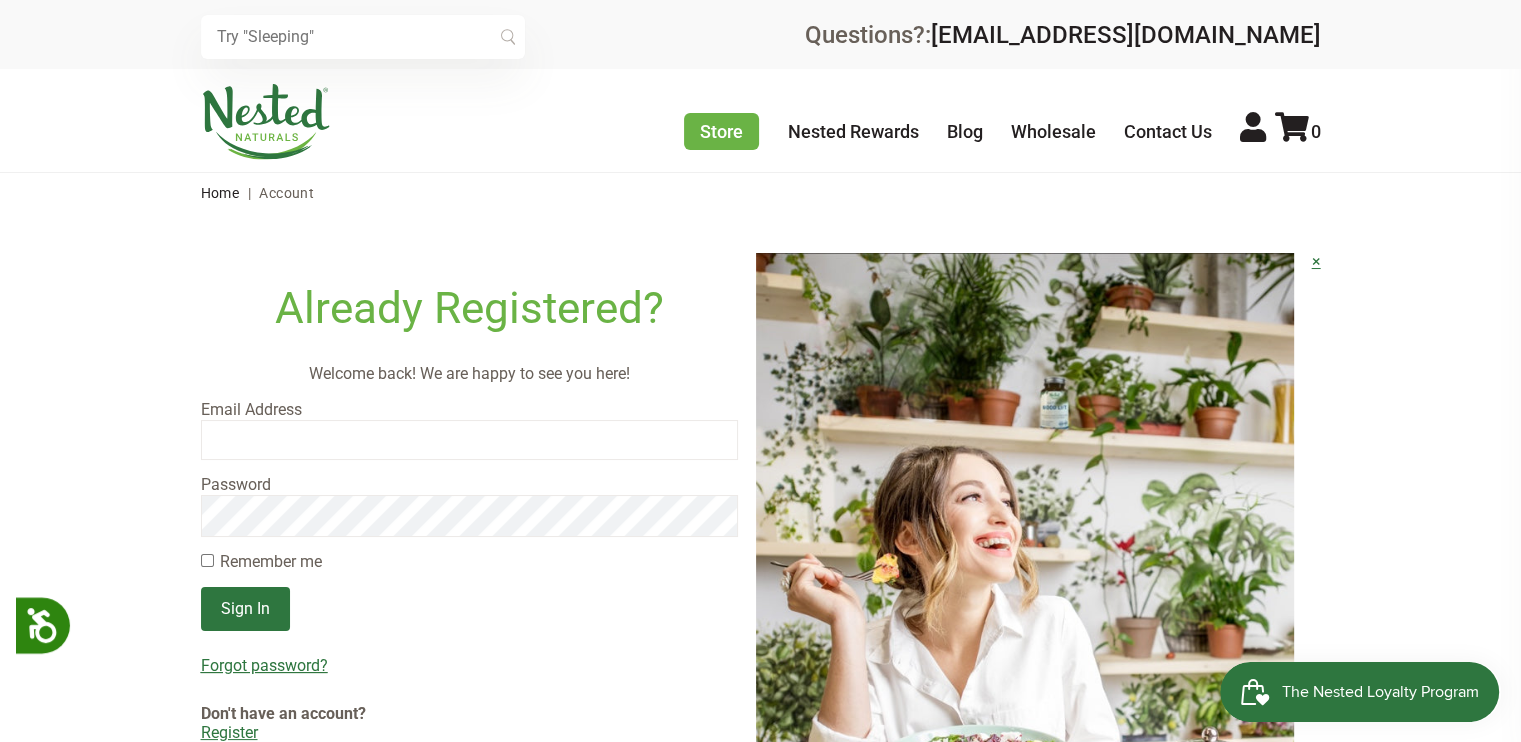 scroll, scrollTop: 0, scrollLeft: 0, axis: both 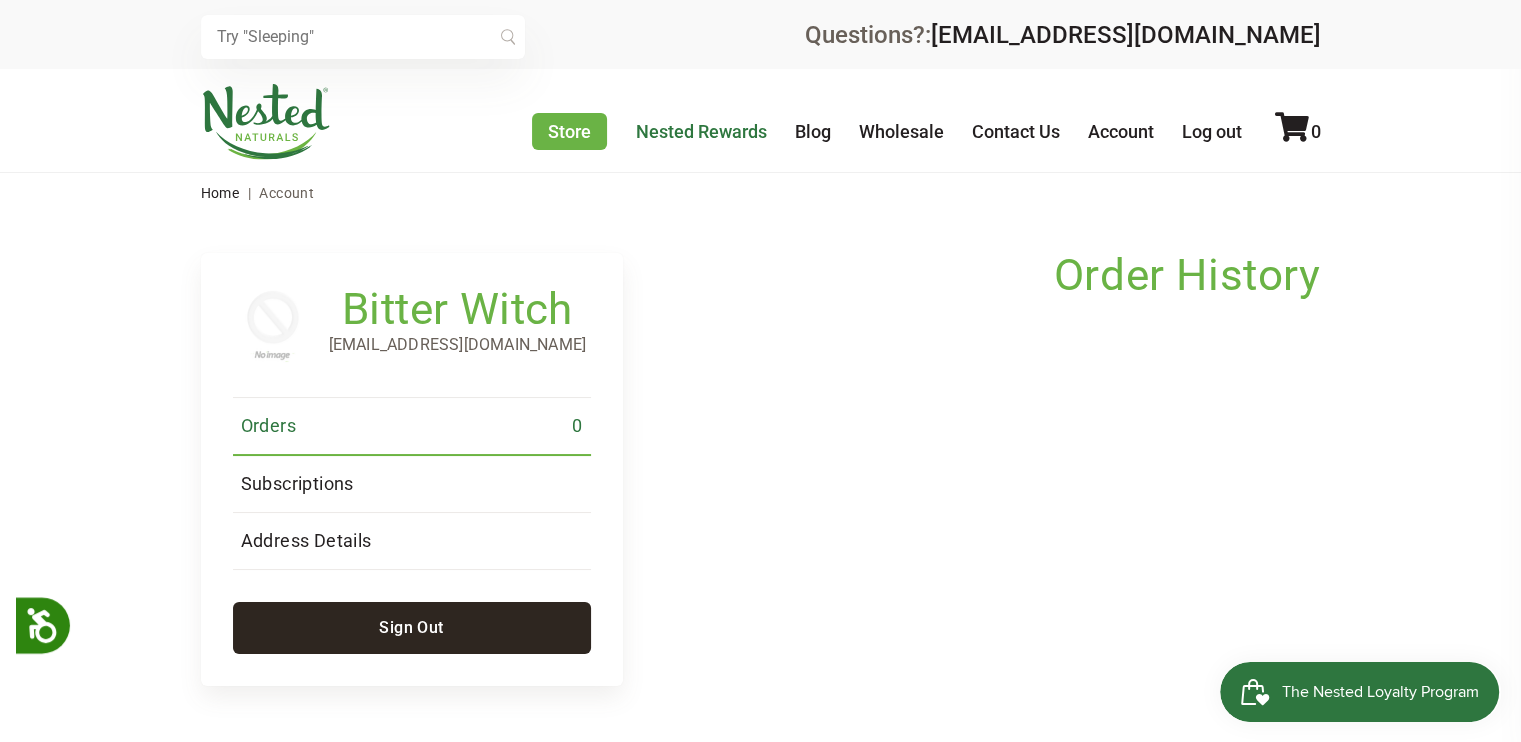 click on "Nested Rewards" at bounding box center (701, 131) 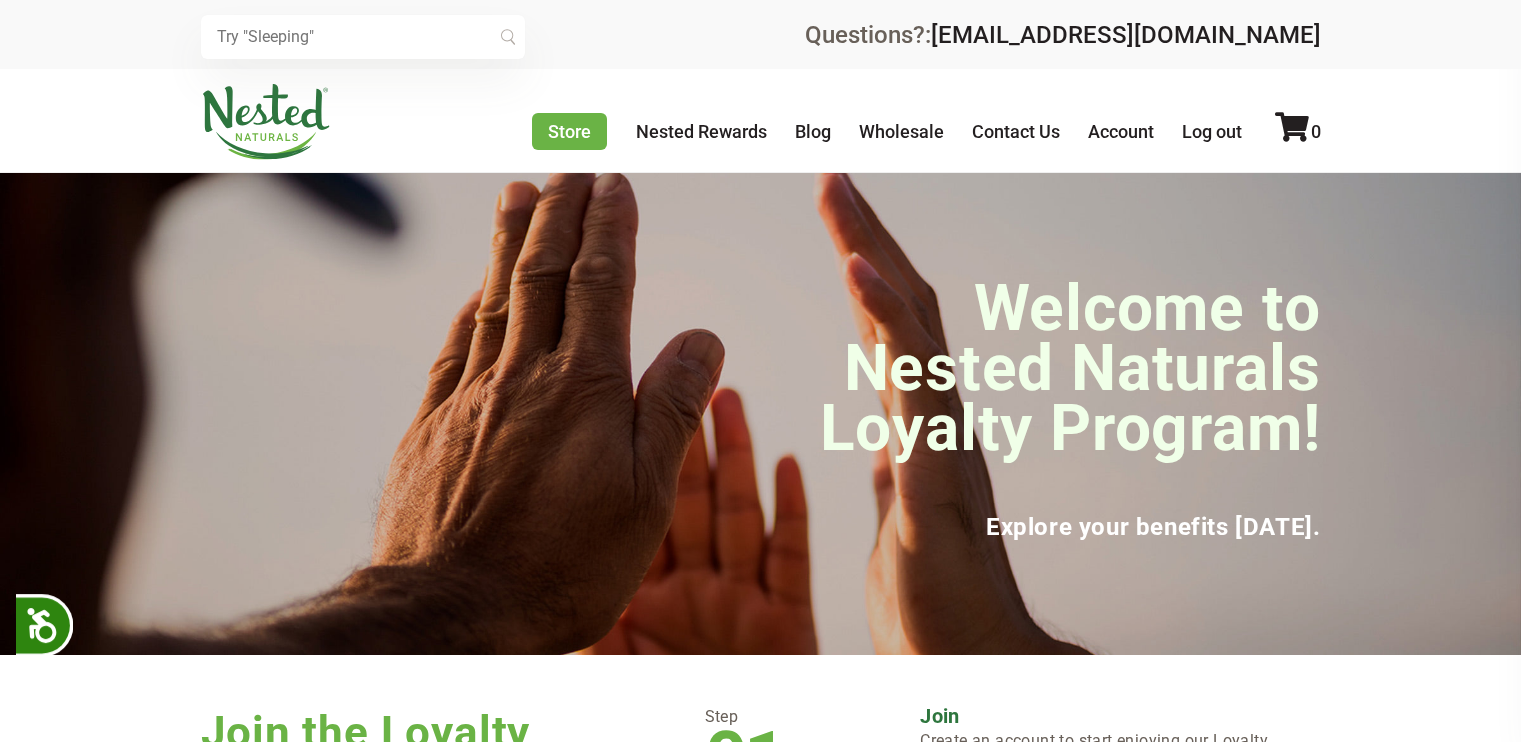 scroll, scrollTop: 0, scrollLeft: 0, axis: both 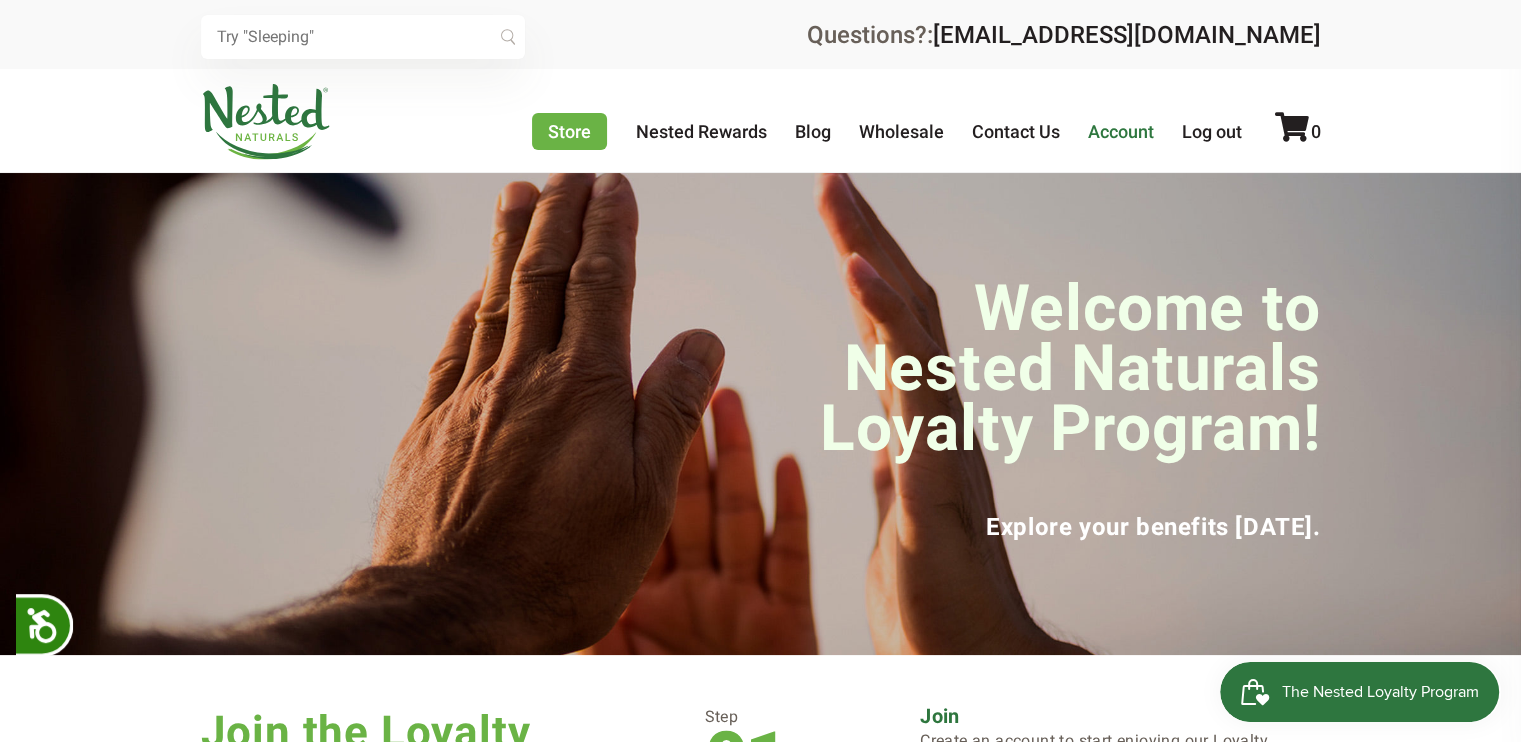 click on "Account" at bounding box center (1121, 131) 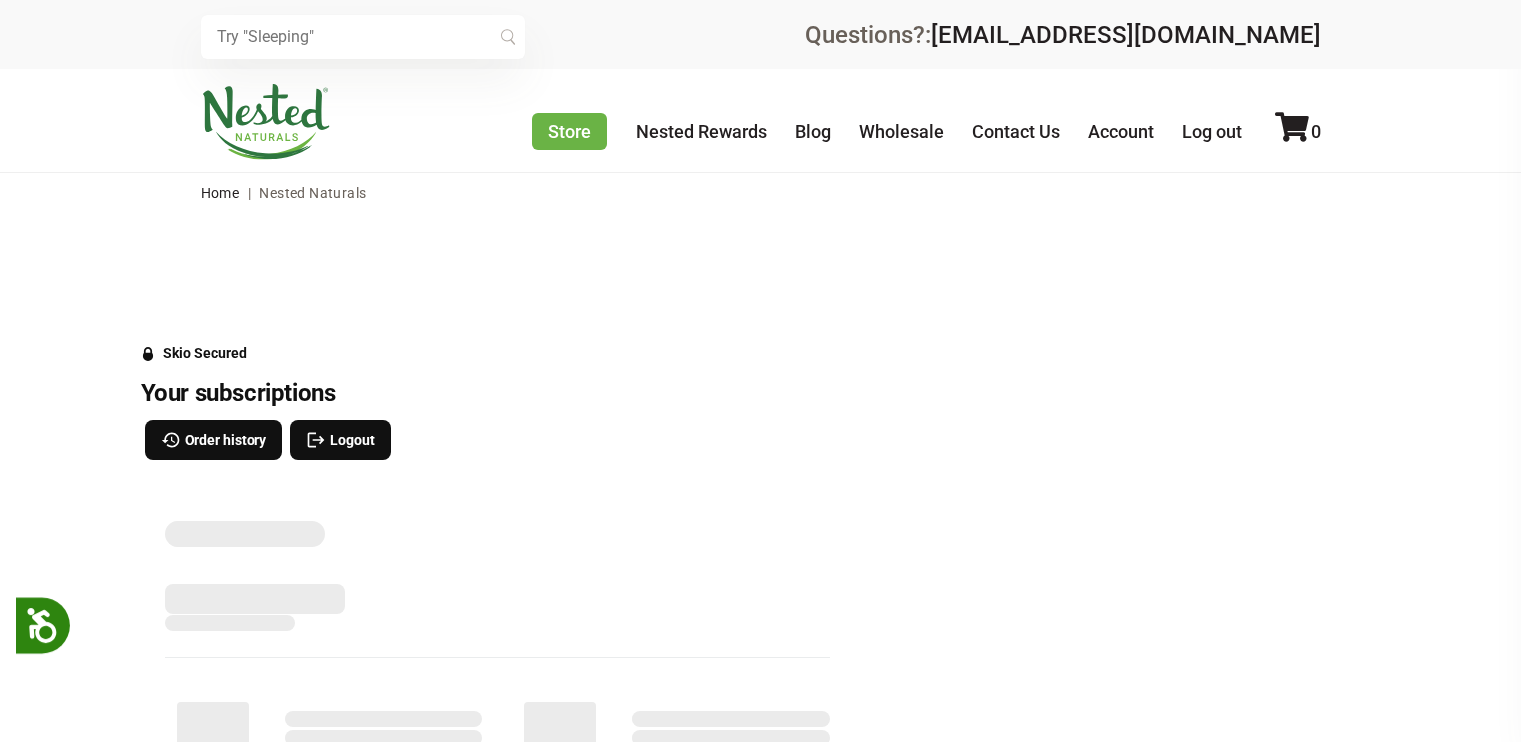 scroll, scrollTop: 0, scrollLeft: 0, axis: both 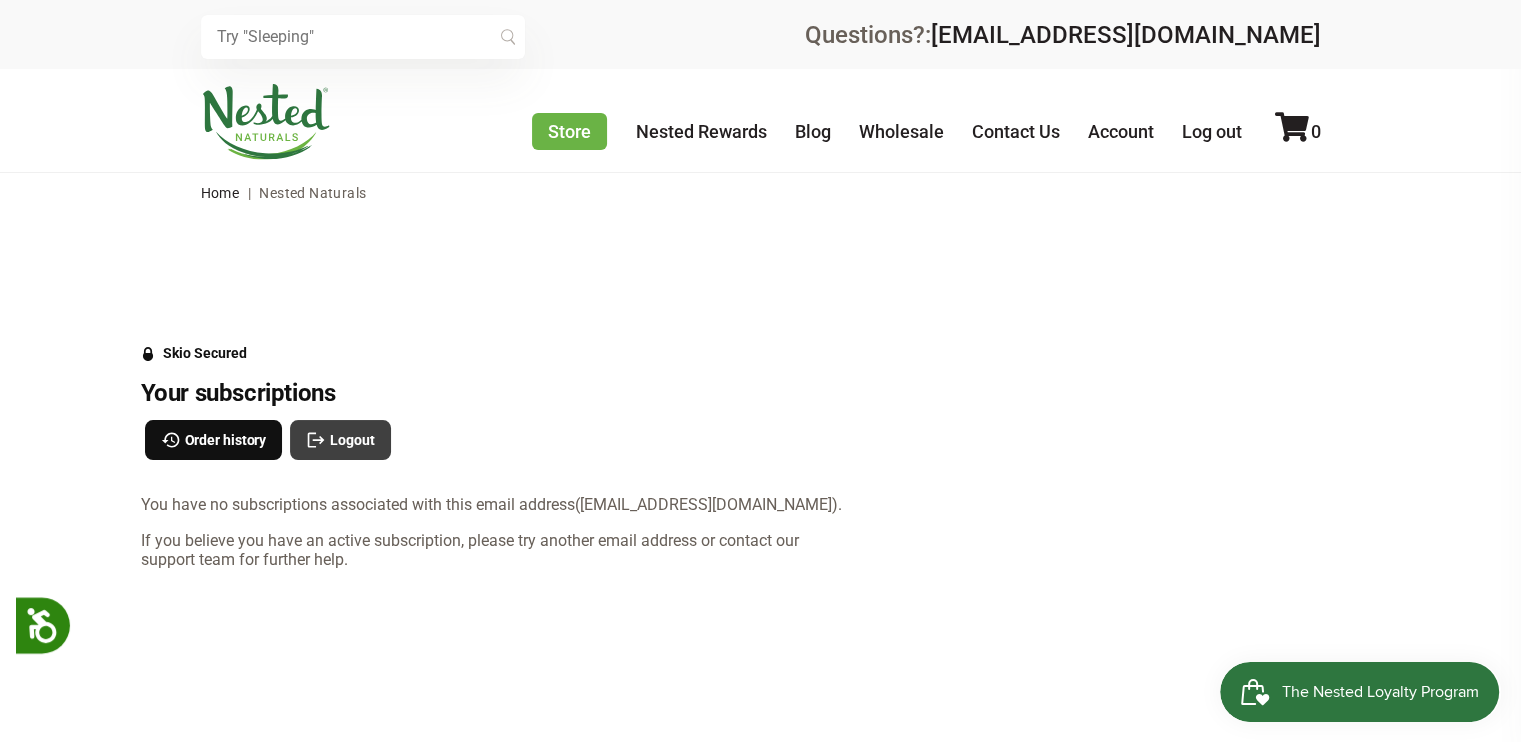 click on "Logout" at bounding box center (352, 440) 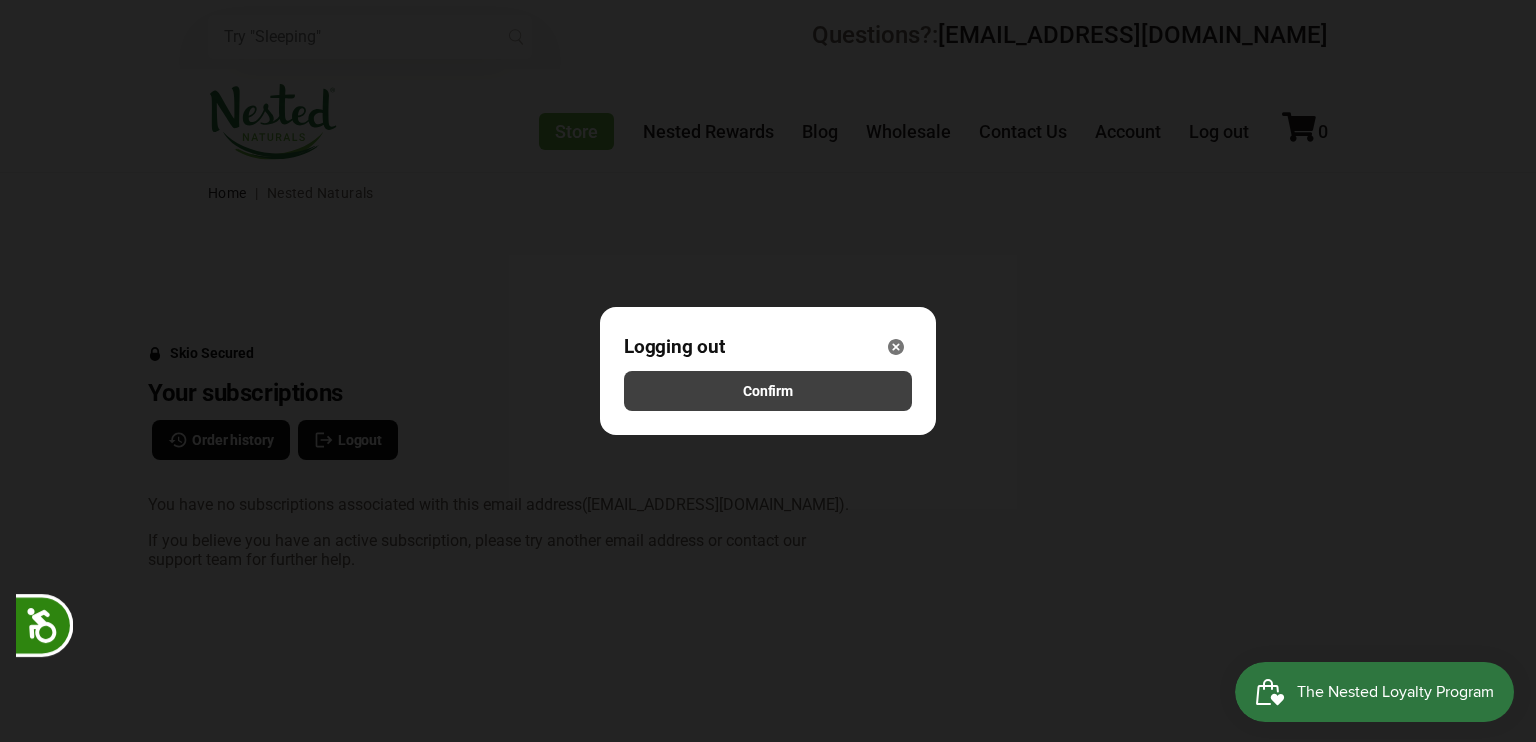 click on "Confirm" at bounding box center (768, 391) 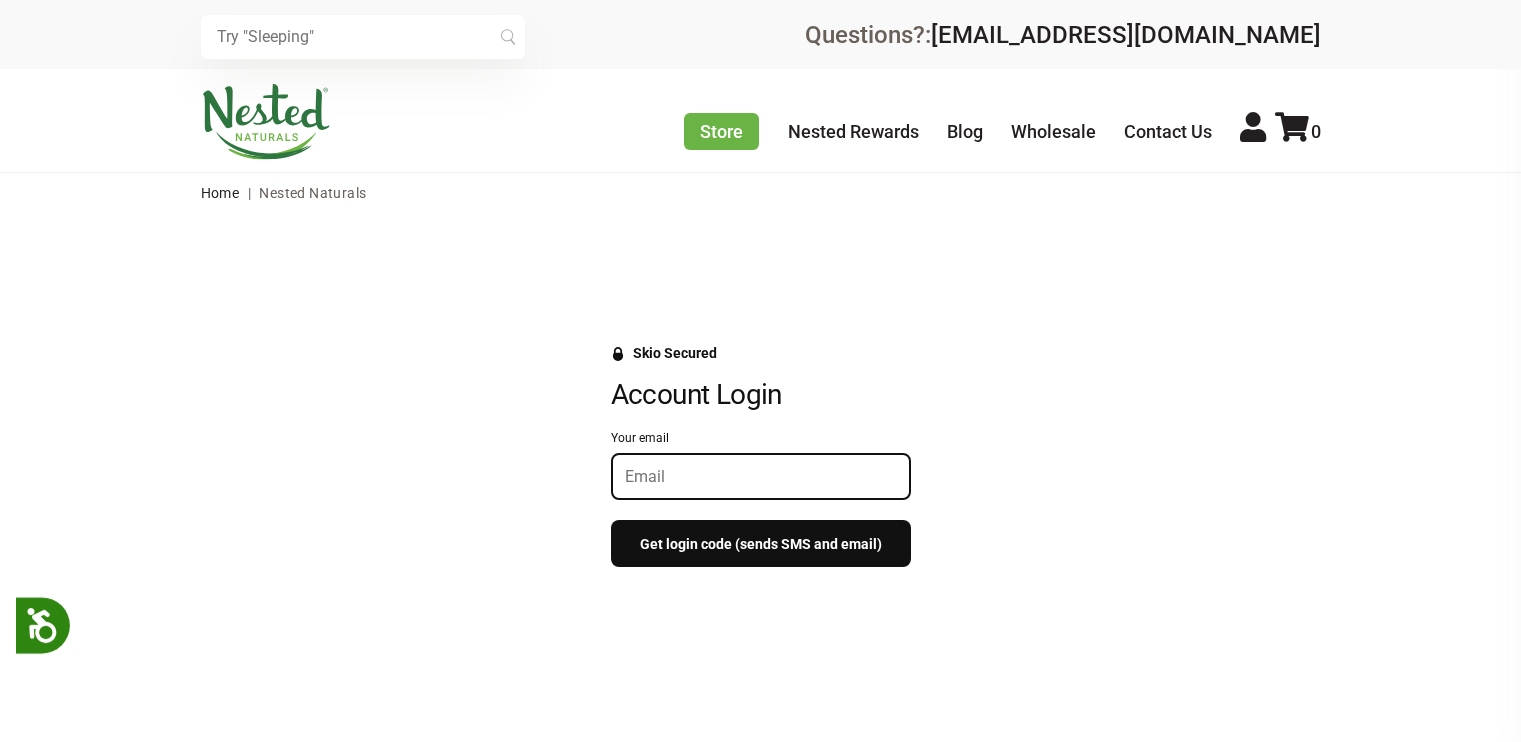 scroll, scrollTop: 0, scrollLeft: 0, axis: both 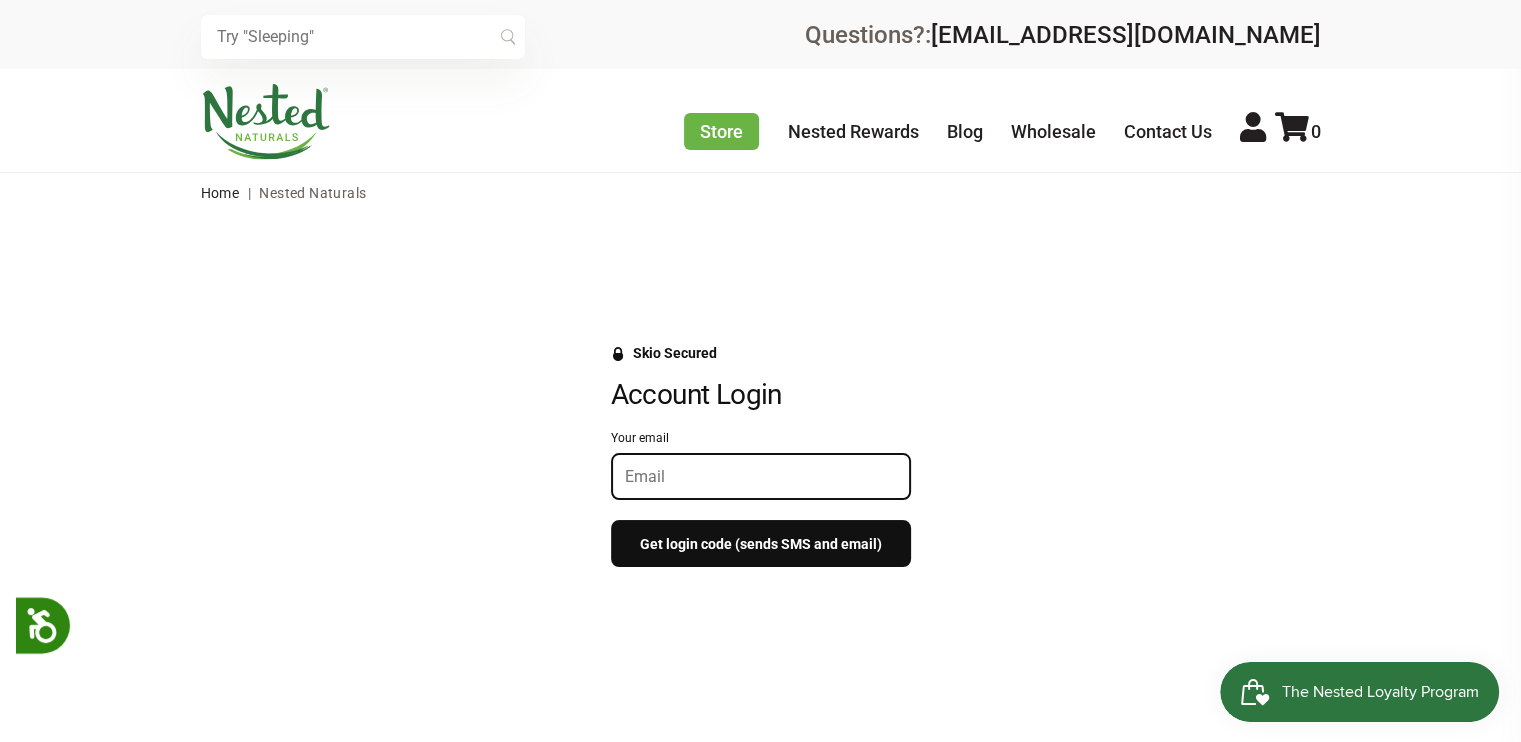 click on "Your email" at bounding box center (761, 476) 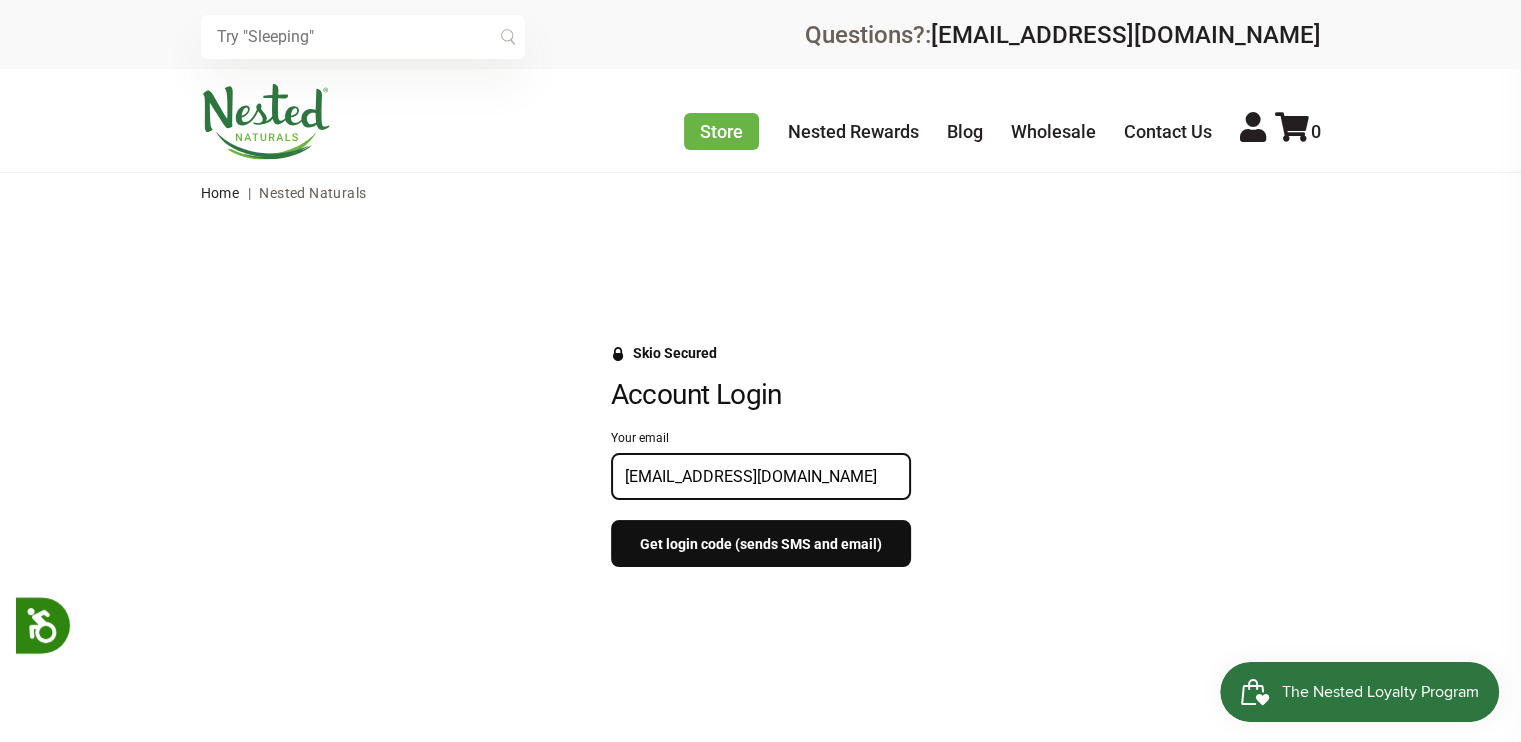 type on "jperry3488@gmail.com" 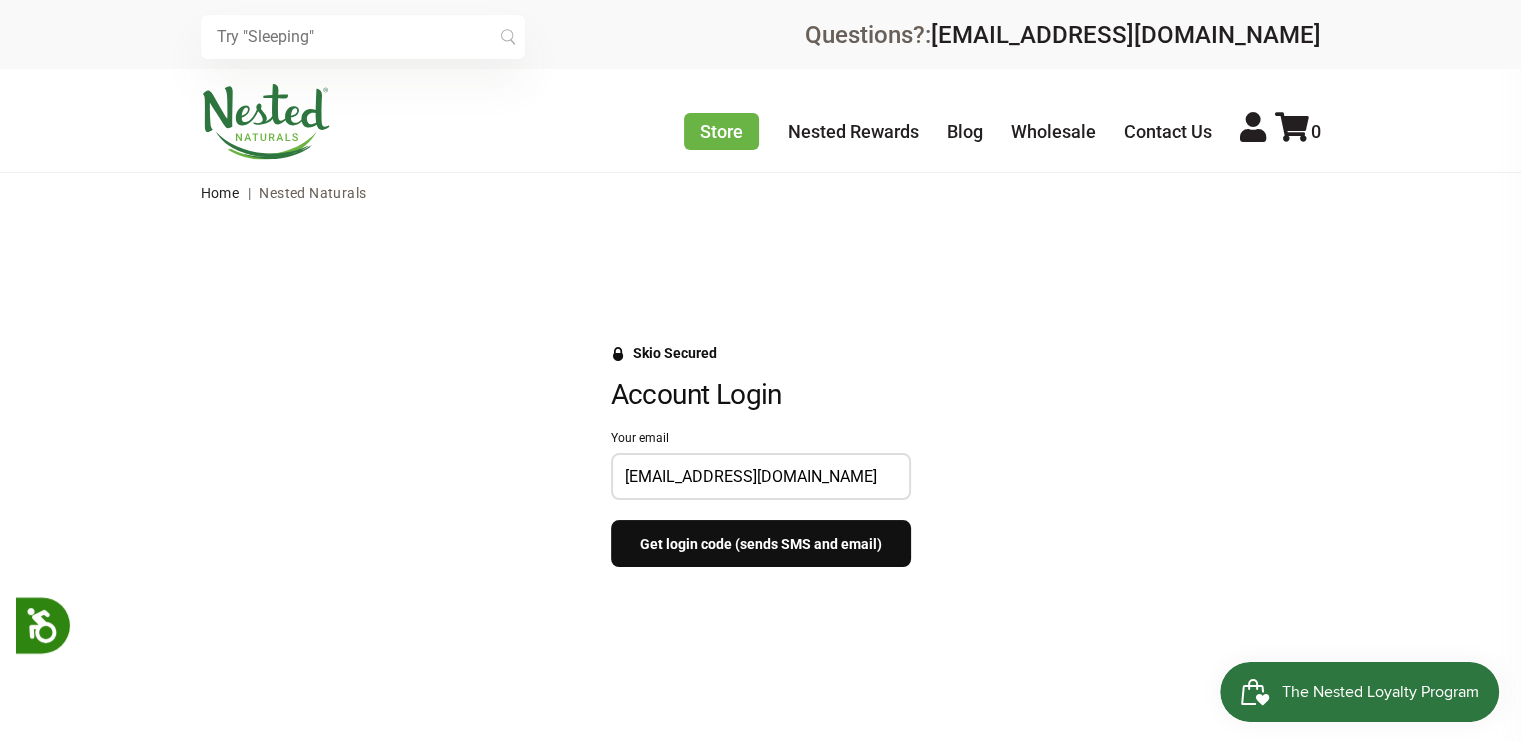 click on "Get login code (sends SMS and email)" at bounding box center [761, 543] 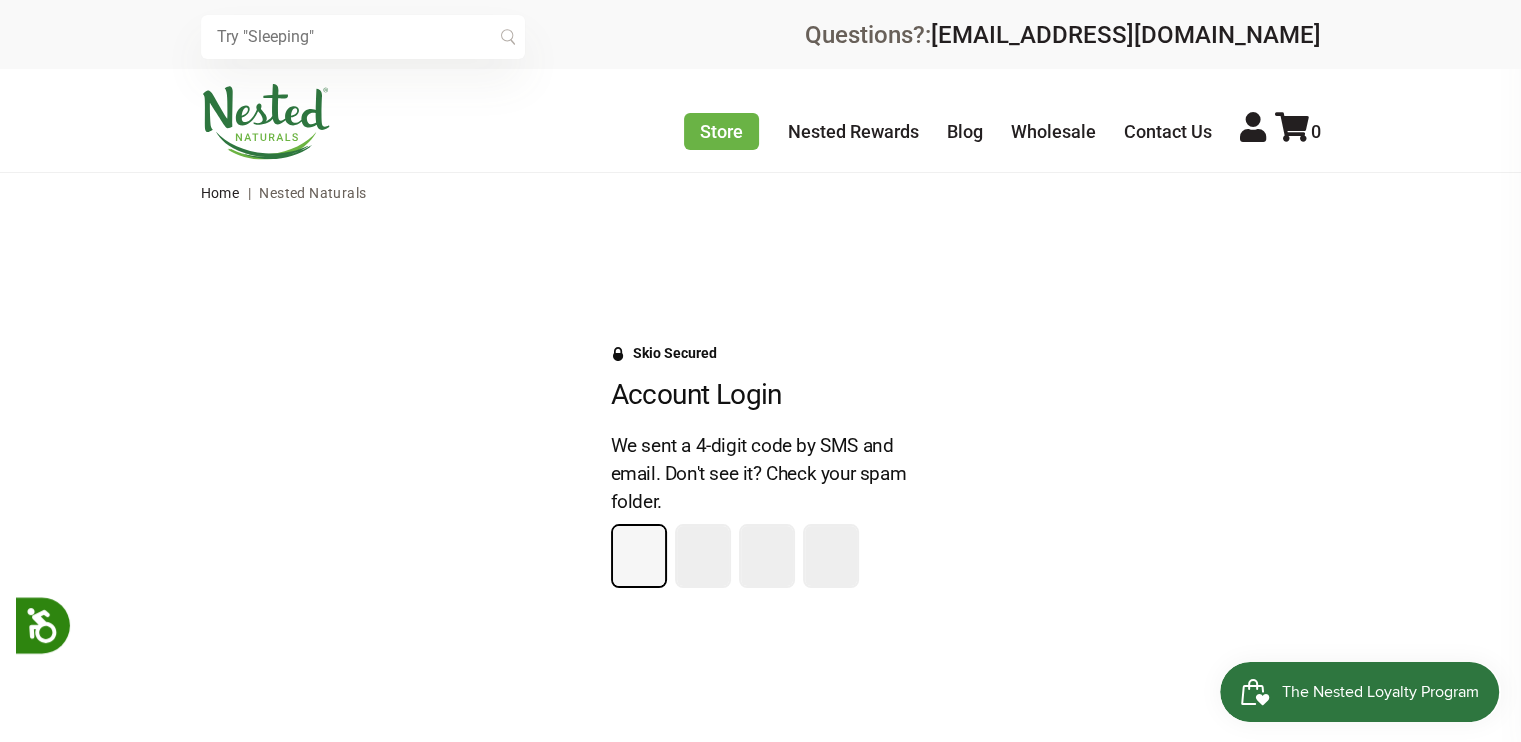type on "1" 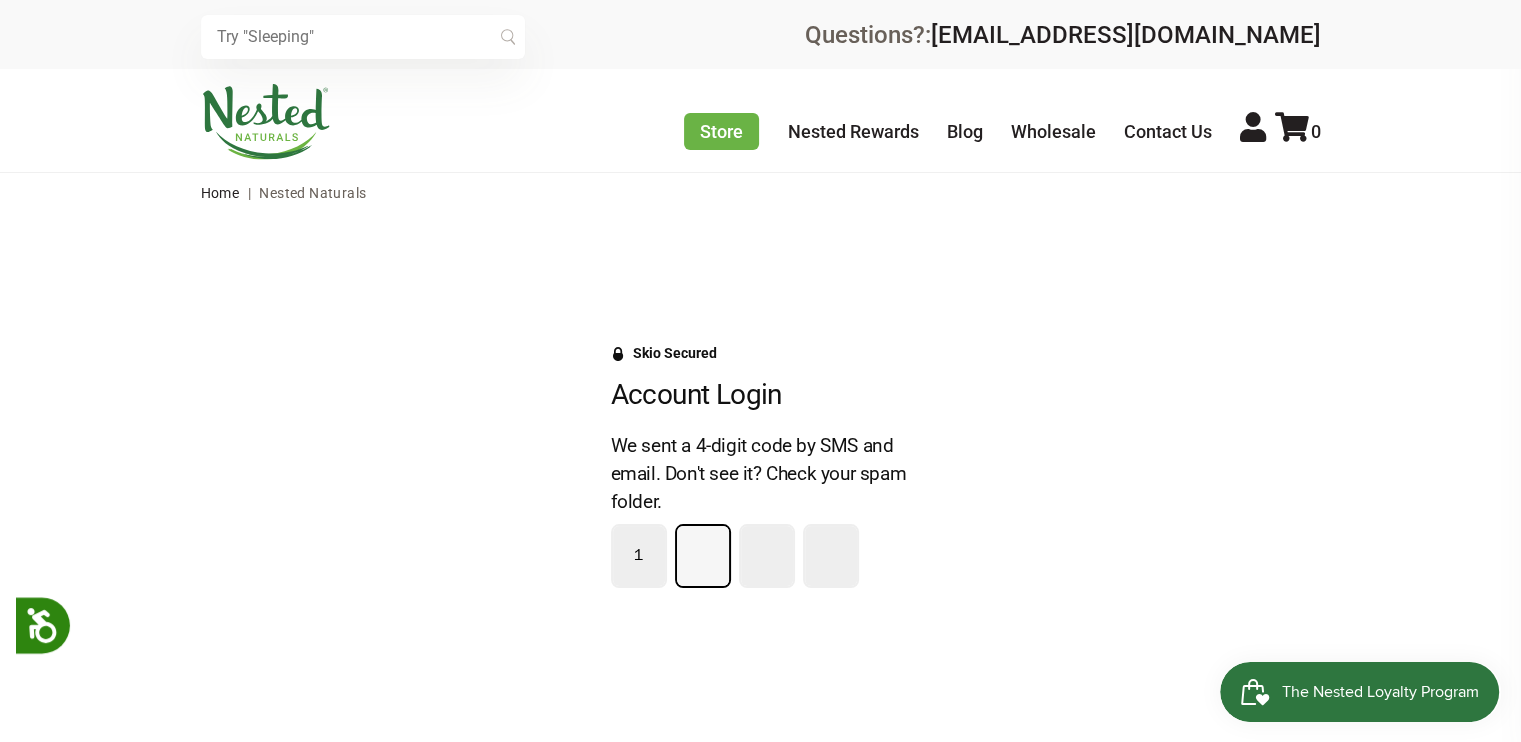 type on "2" 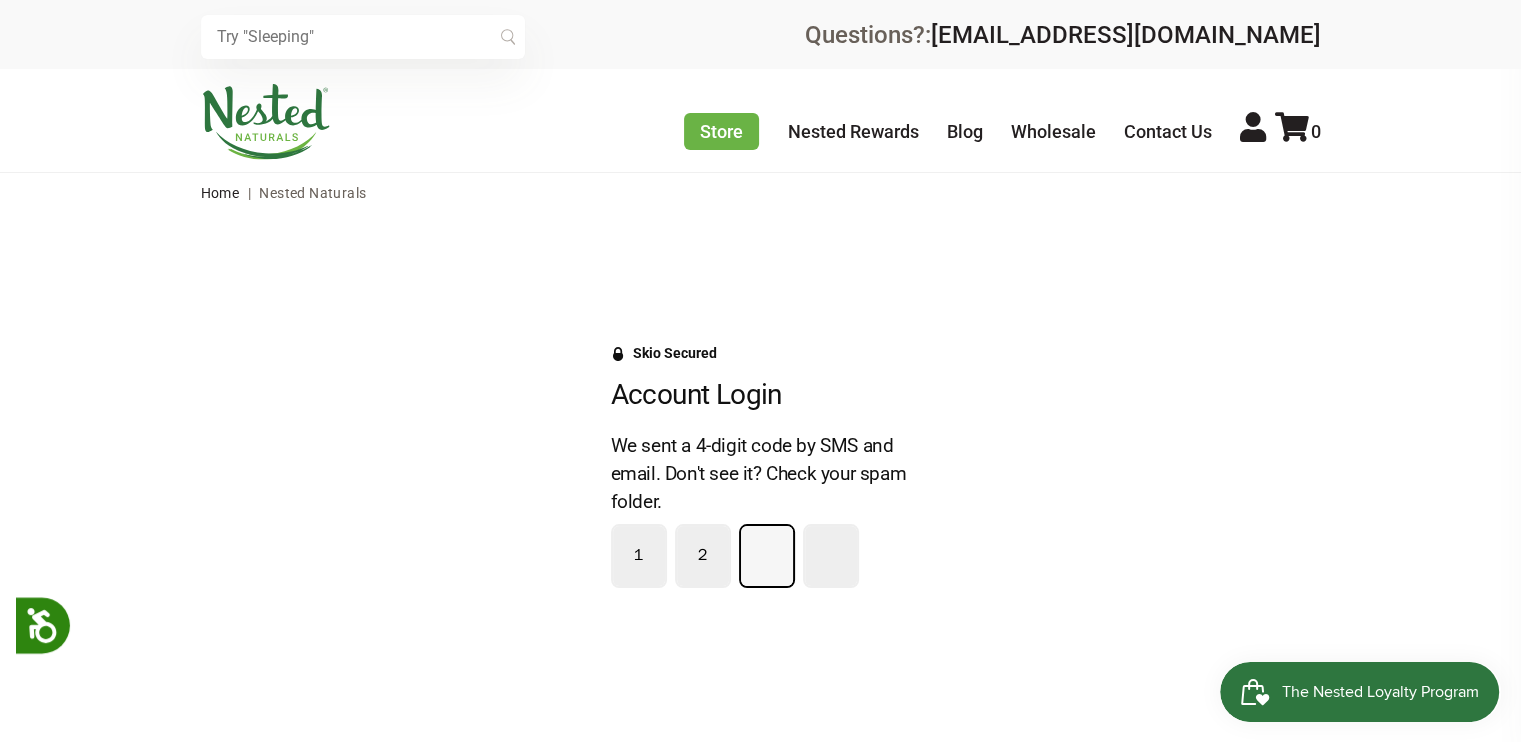 type on "1" 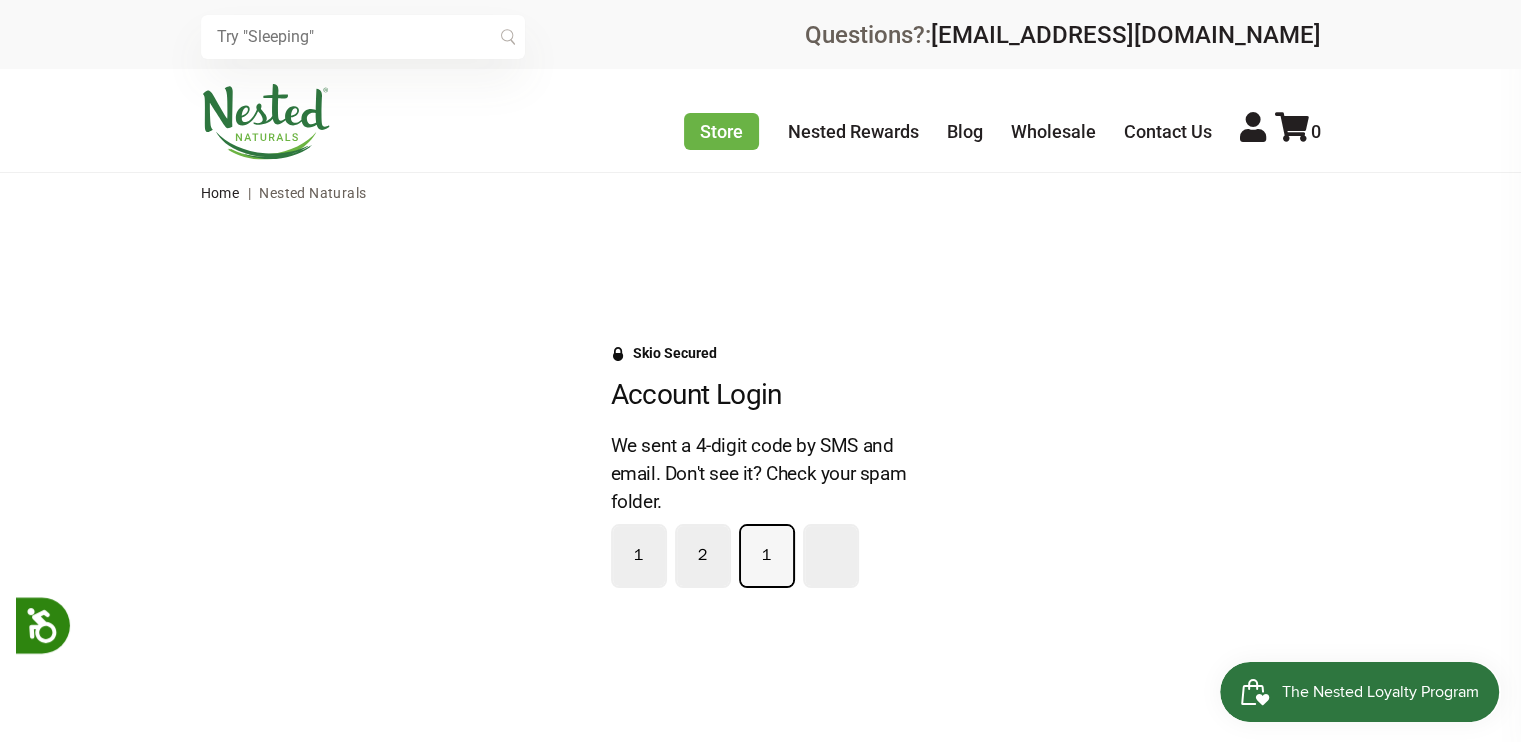 type on "1" 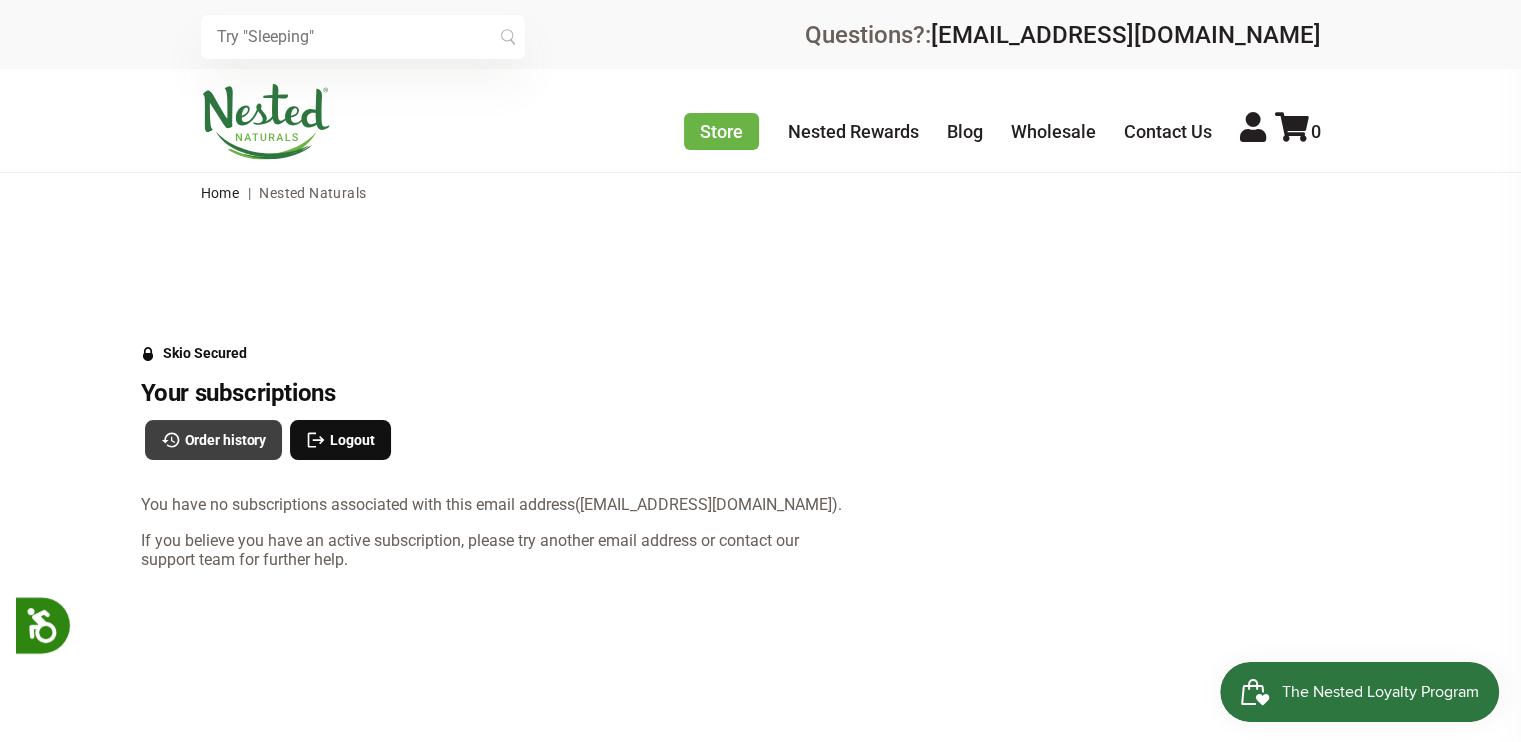 click on "Order history" at bounding box center [226, 440] 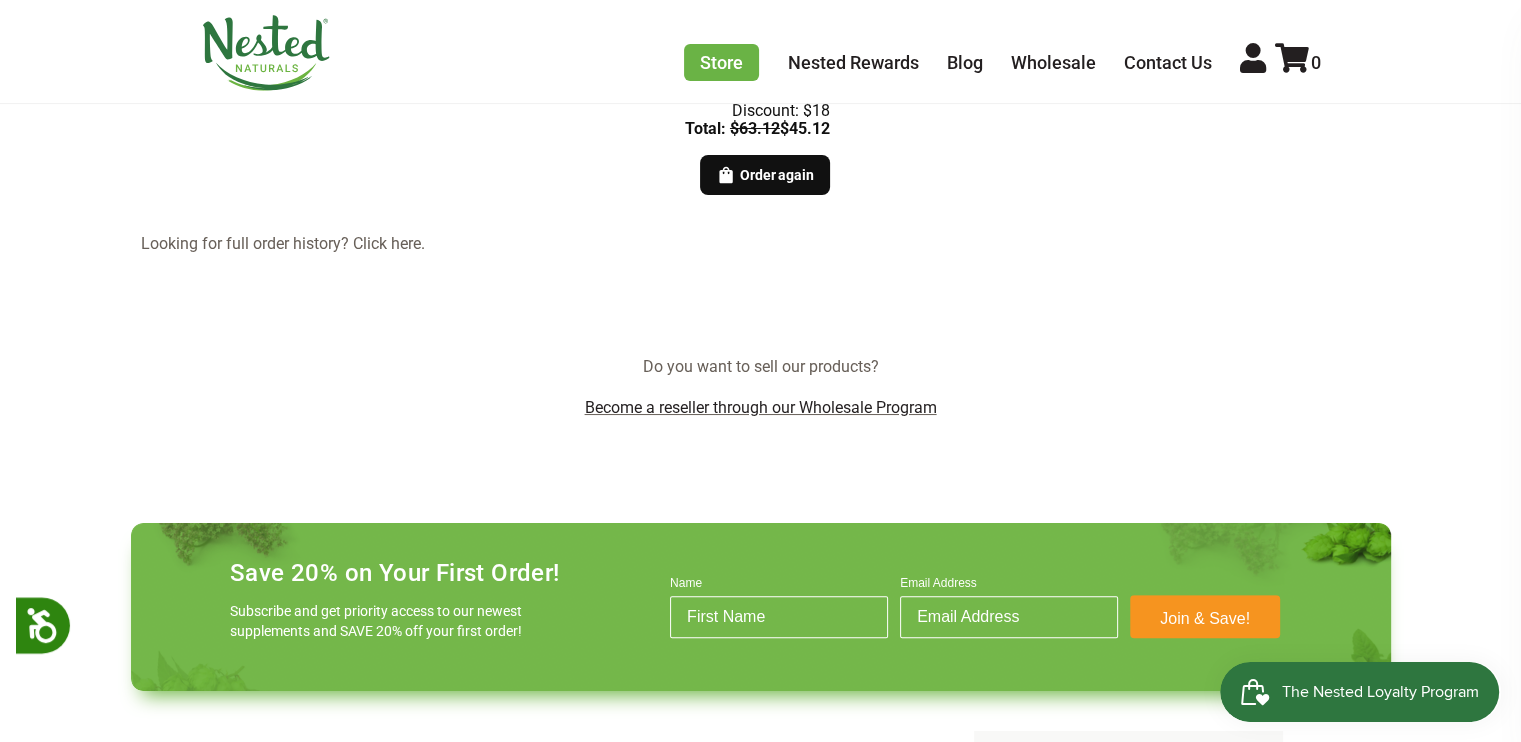 scroll, scrollTop: 800, scrollLeft: 0, axis: vertical 